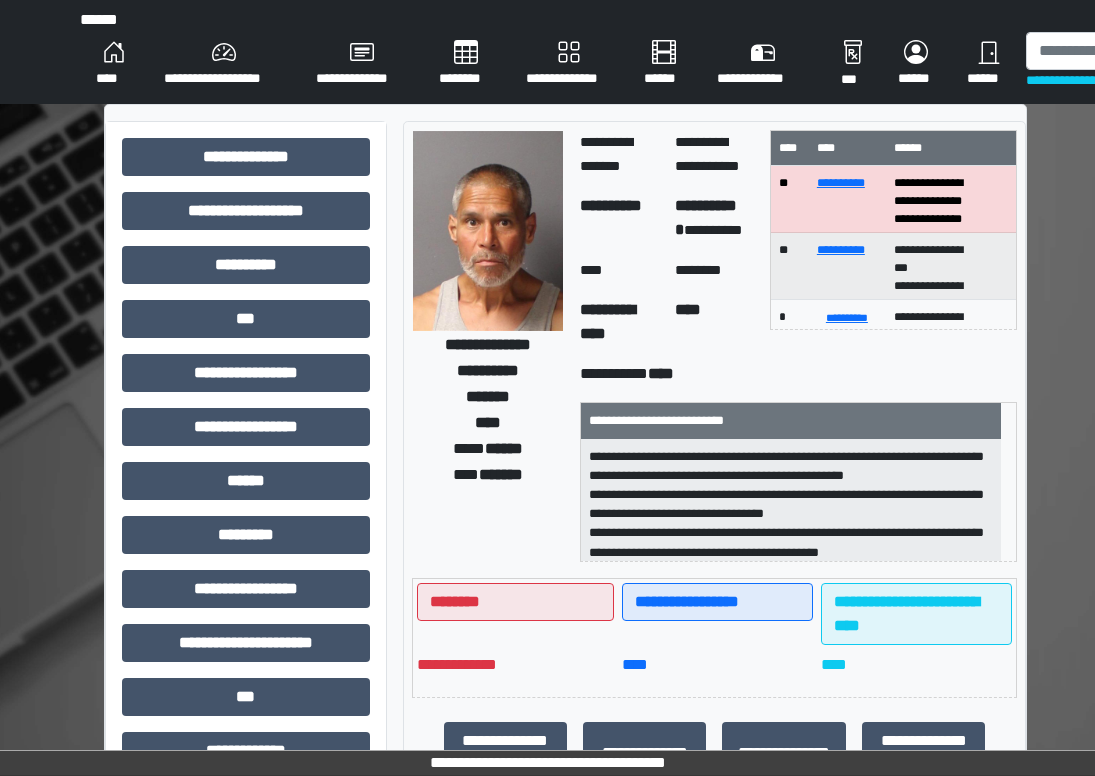scroll, scrollTop: 0, scrollLeft: 0, axis: both 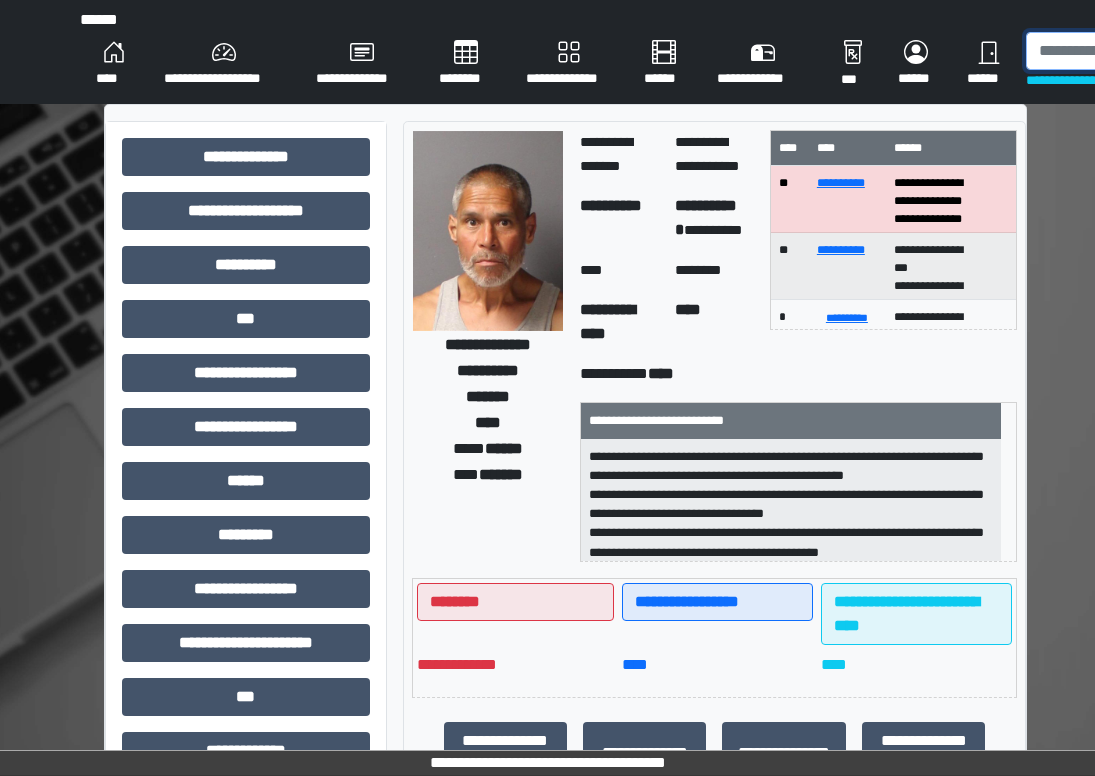 click at bounding box center (1129, 51) 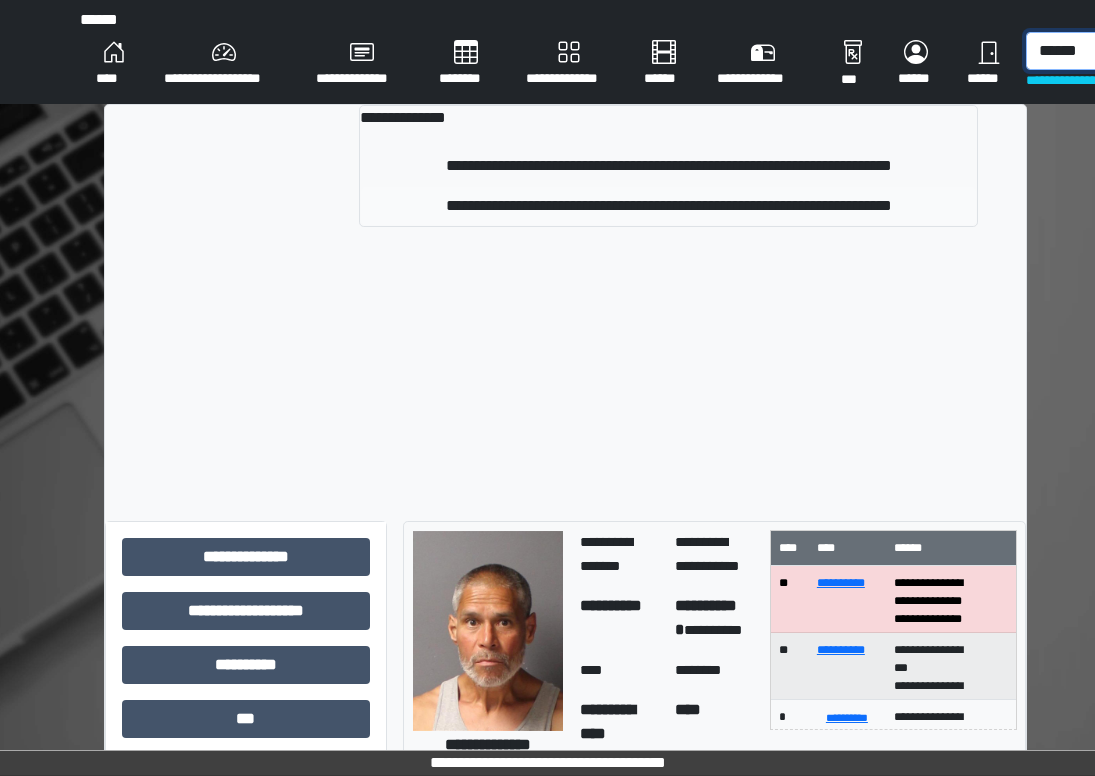 type on "******" 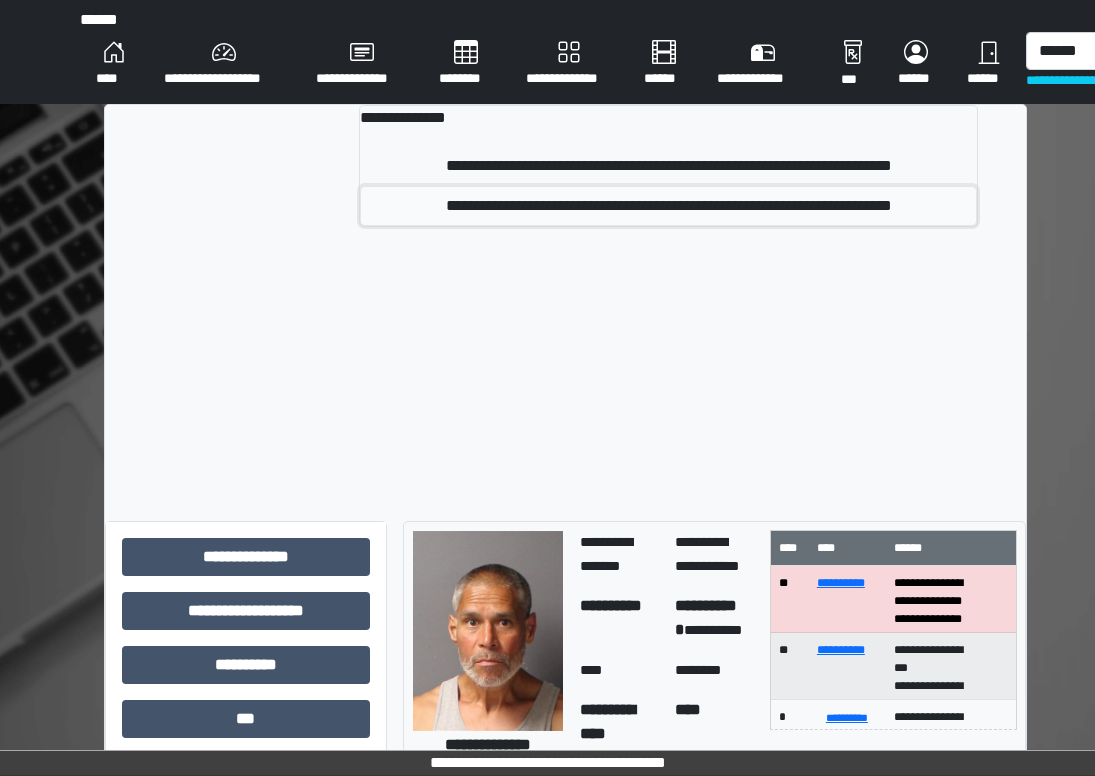 click on "**********" at bounding box center [668, 206] 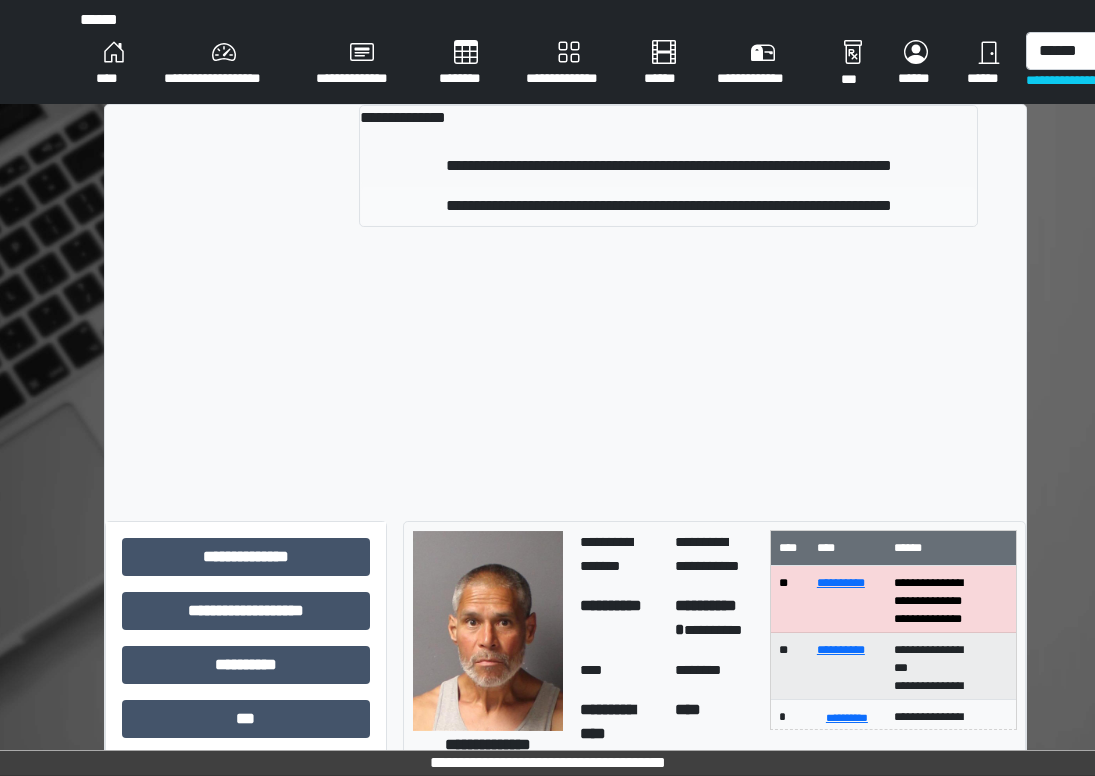 type 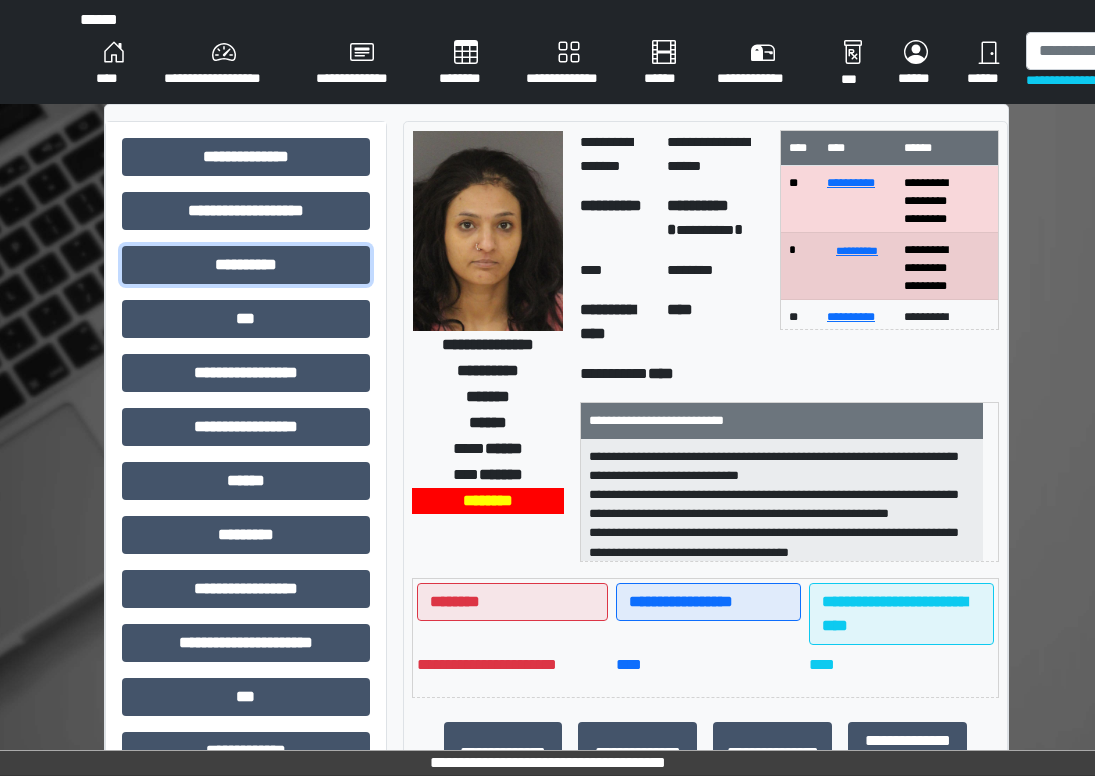 click on "**********" at bounding box center (246, 651) 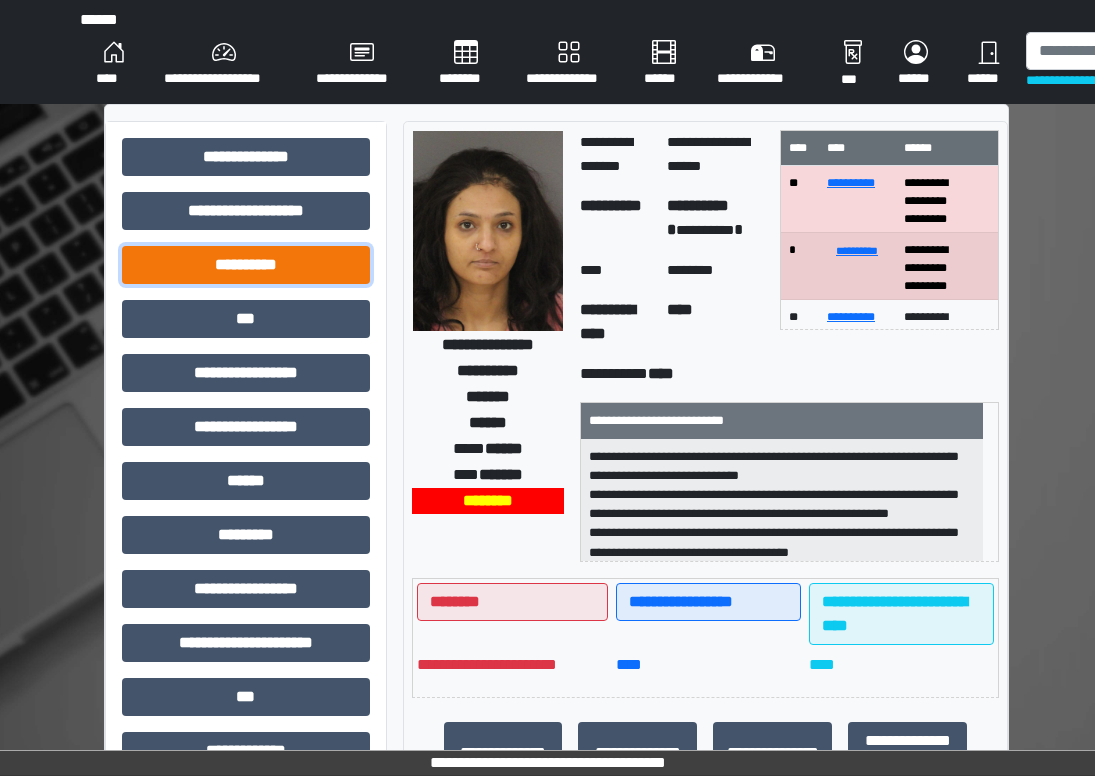 click on "**********" at bounding box center [246, 265] 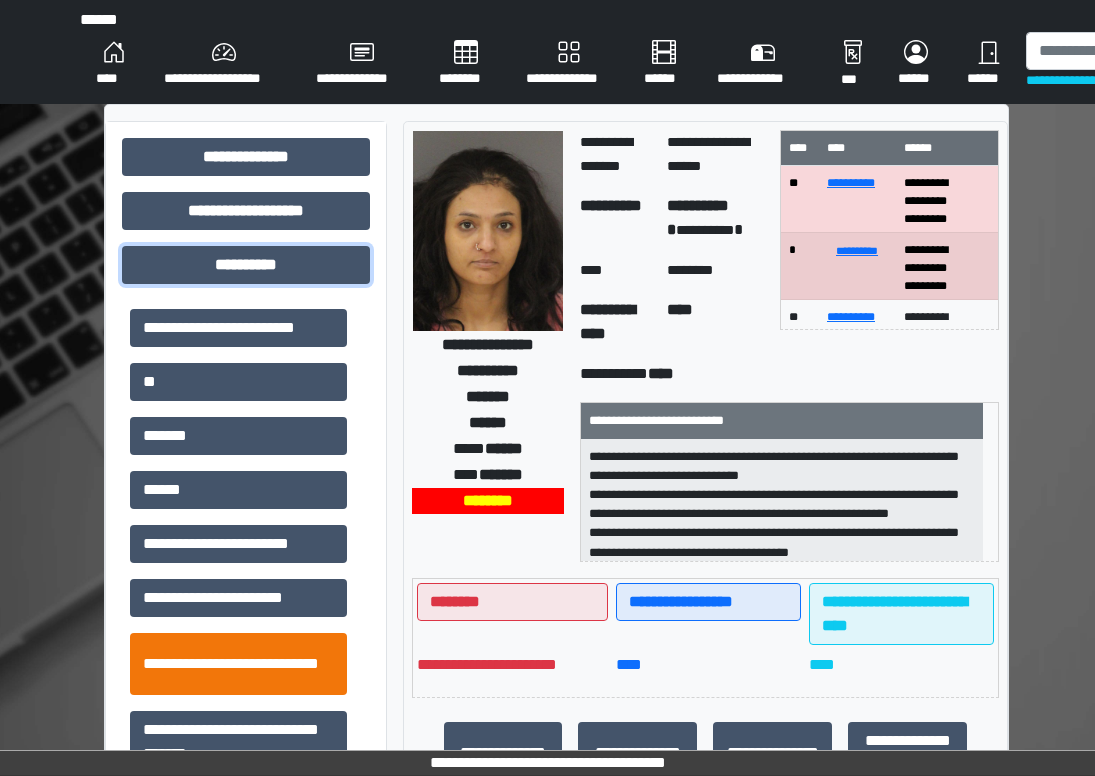 scroll, scrollTop: 202, scrollLeft: 0, axis: vertical 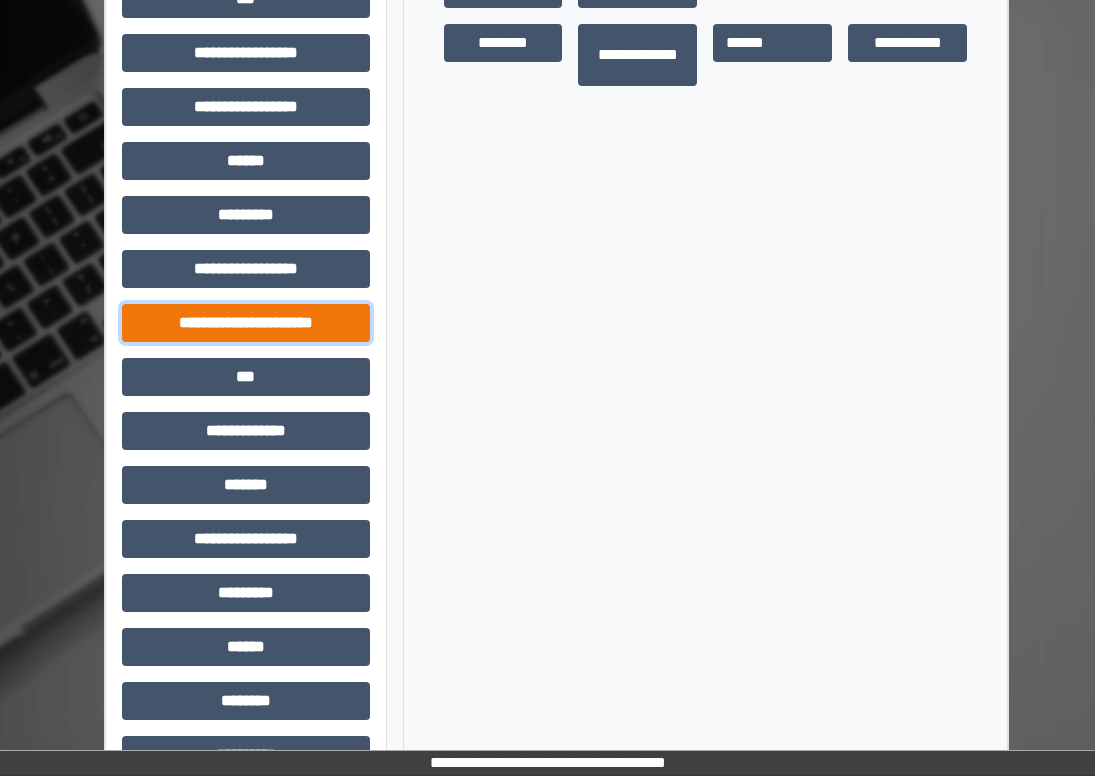 click on "**********" at bounding box center (246, 323) 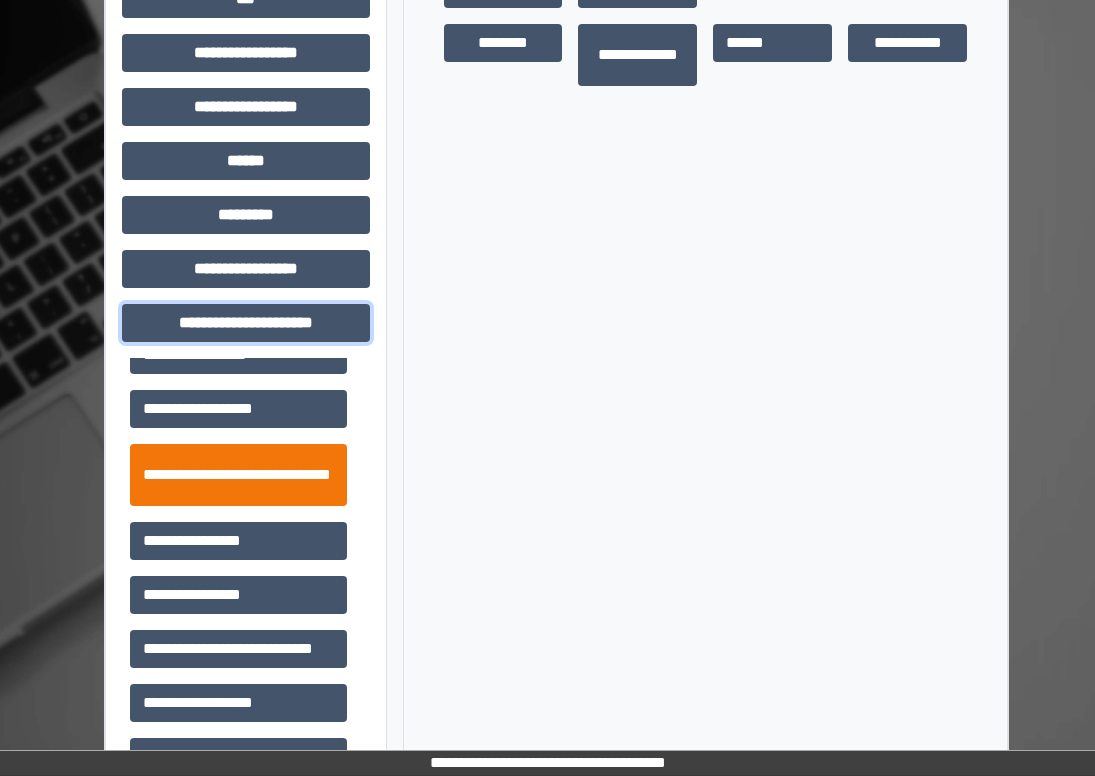 scroll, scrollTop: 46, scrollLeft: 0, axis: vertical 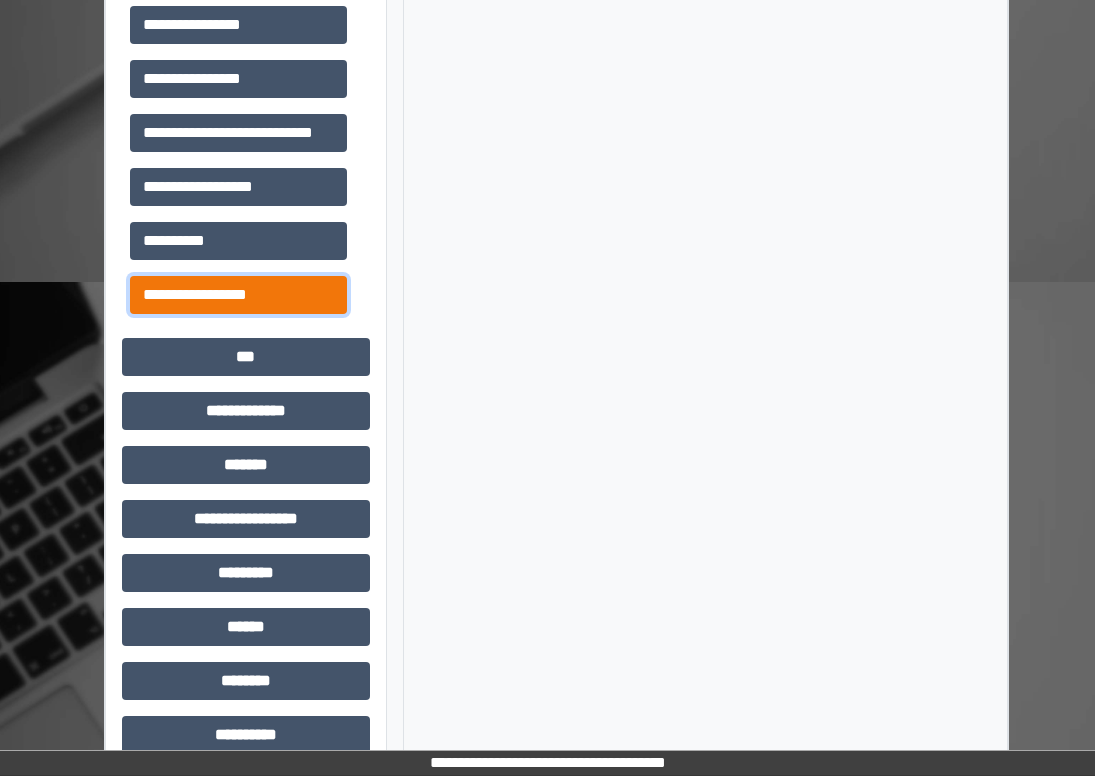 click on "**********" at bounding box center (238, 295) 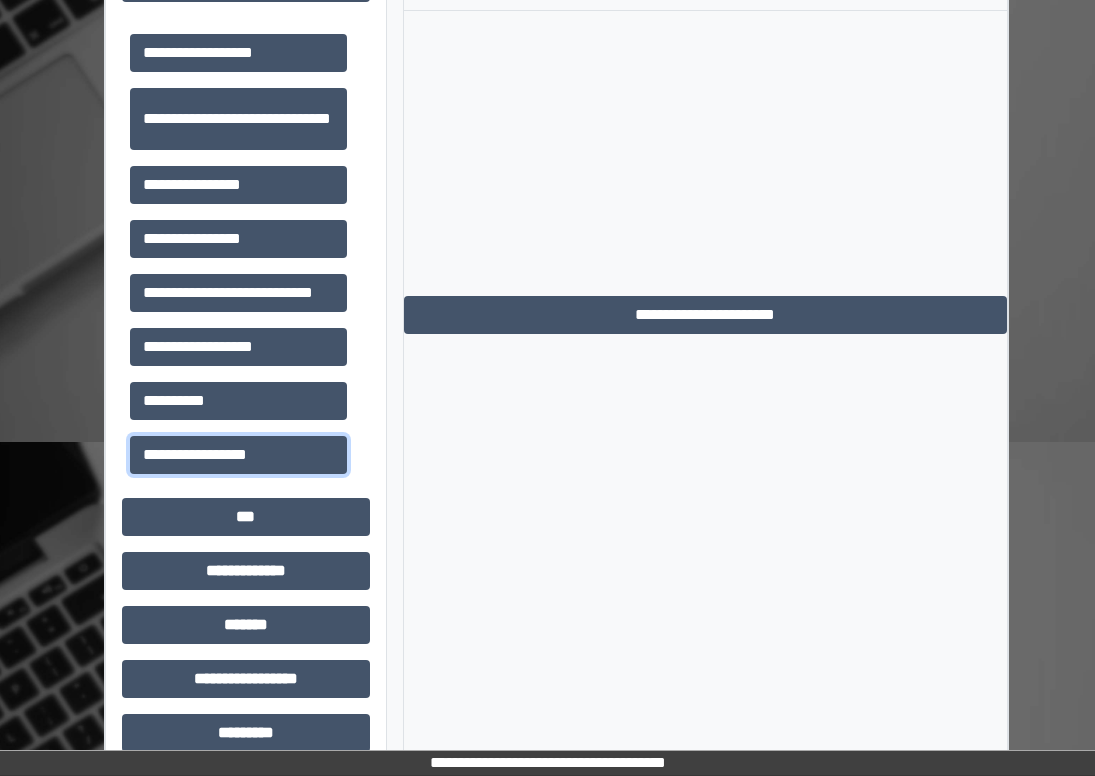 scroll, scrollTop: 900, scrollLeft: 0, axis: vertical 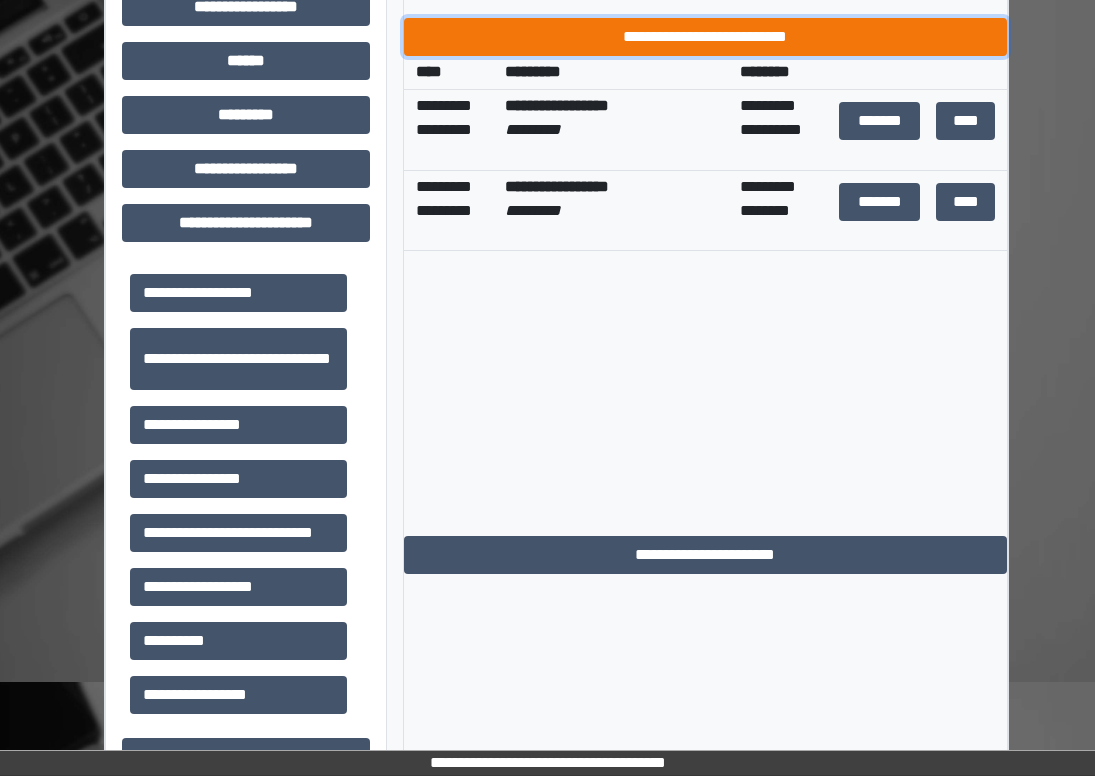 click on "**********" at bounding box center [706, 37] 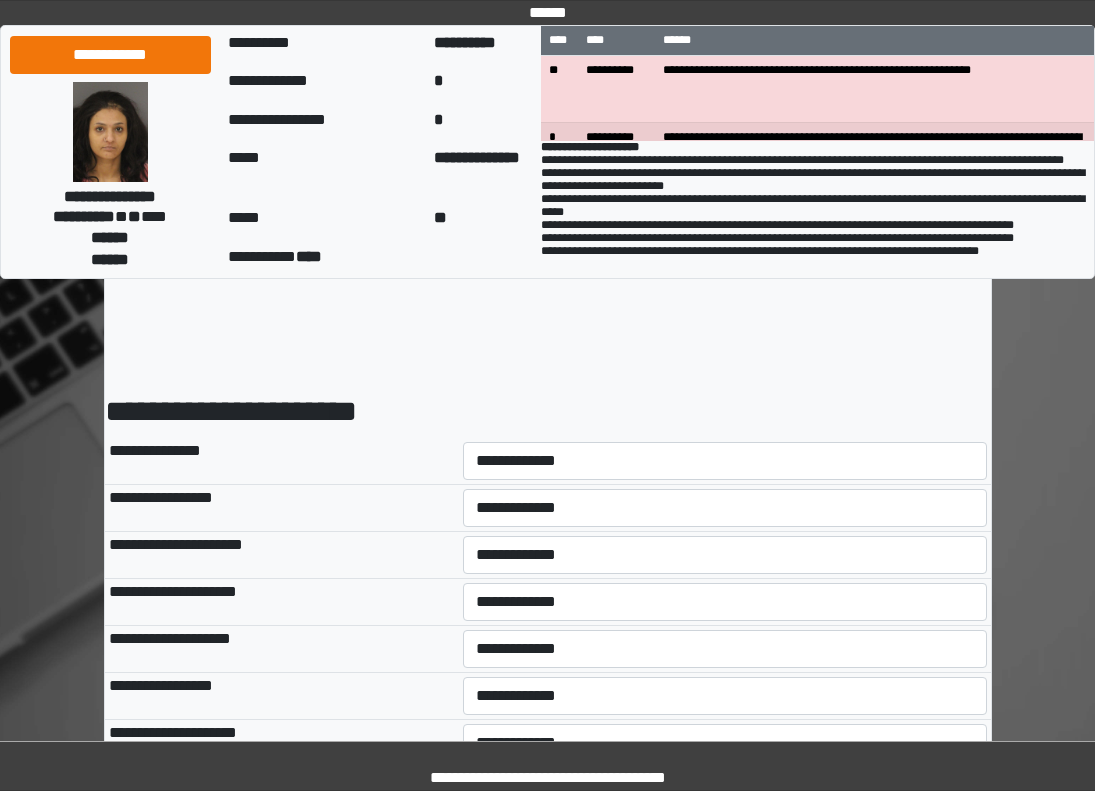 scroll, scrollTop: 0, scrollLeft: 0, axis: both 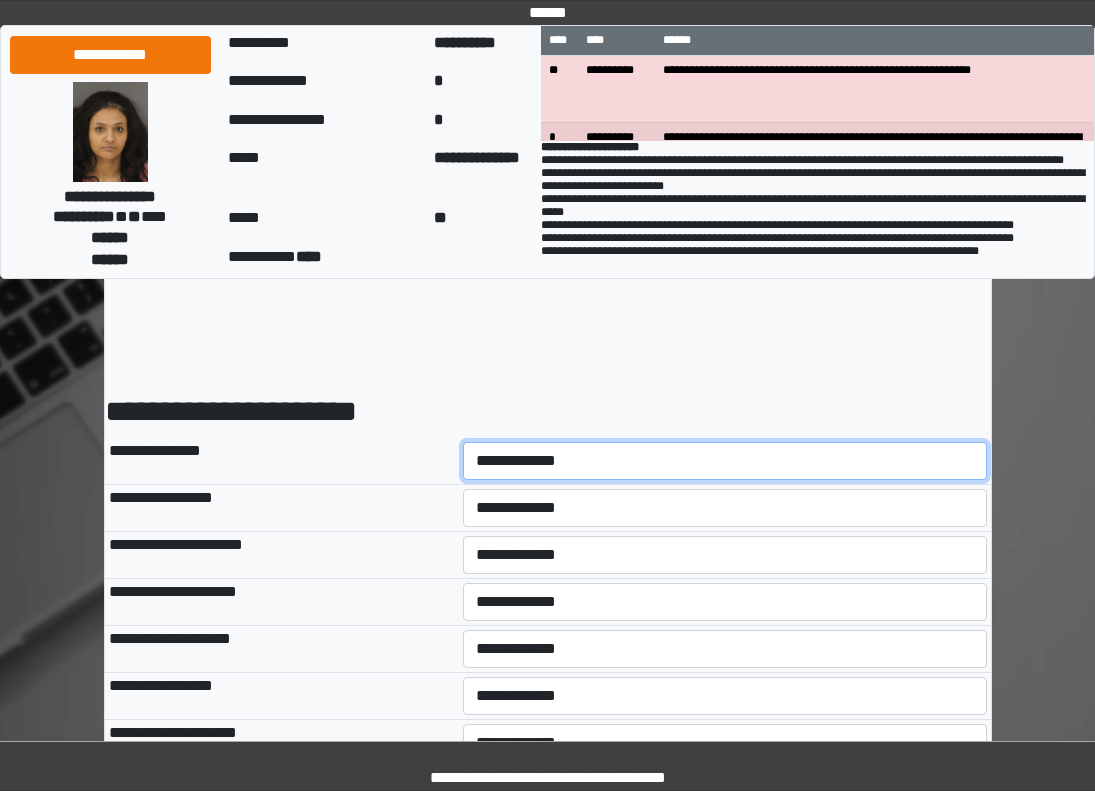 click on "**********" at bounding box center [725, 461] 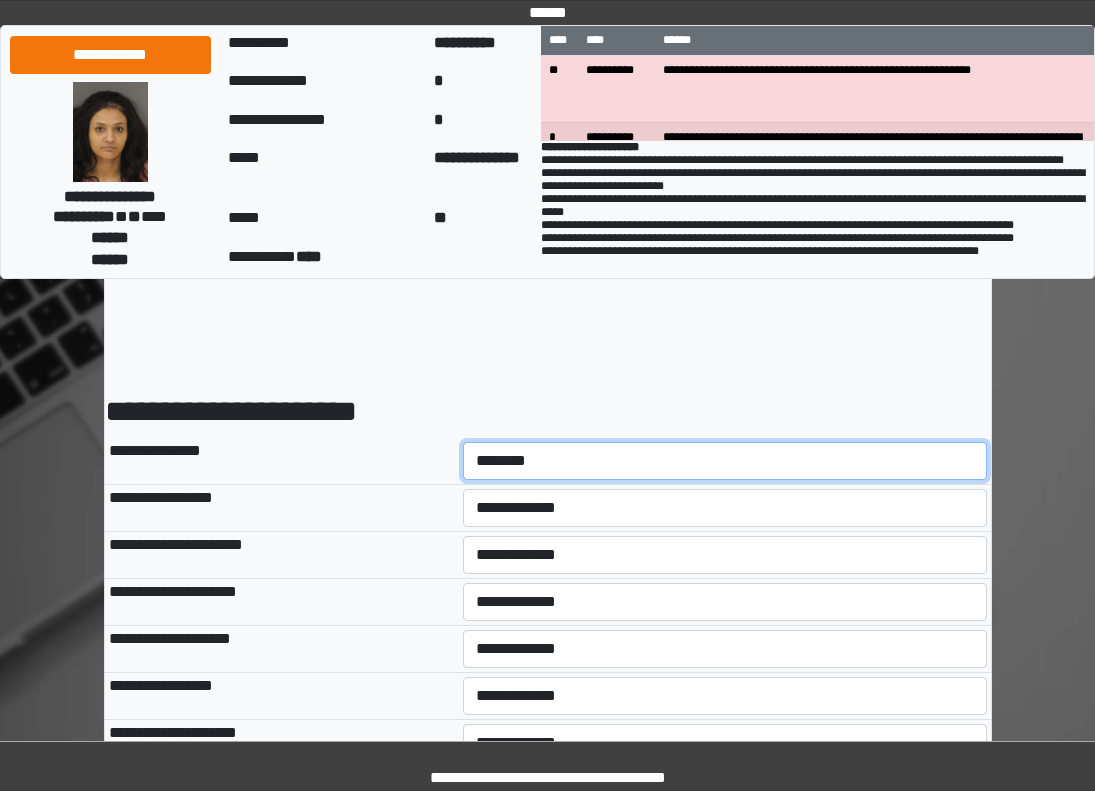 click on "**********" at bounding box center (725, 461) 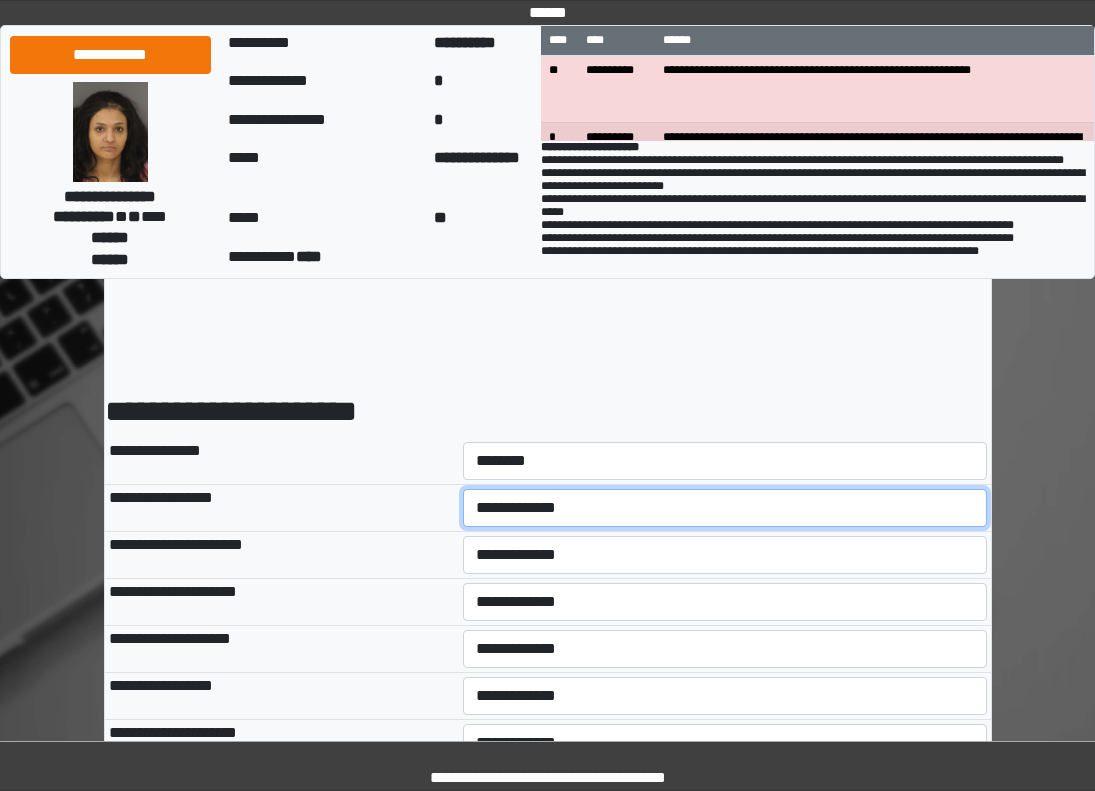 click on "**********" at bounding box center [725, 508] 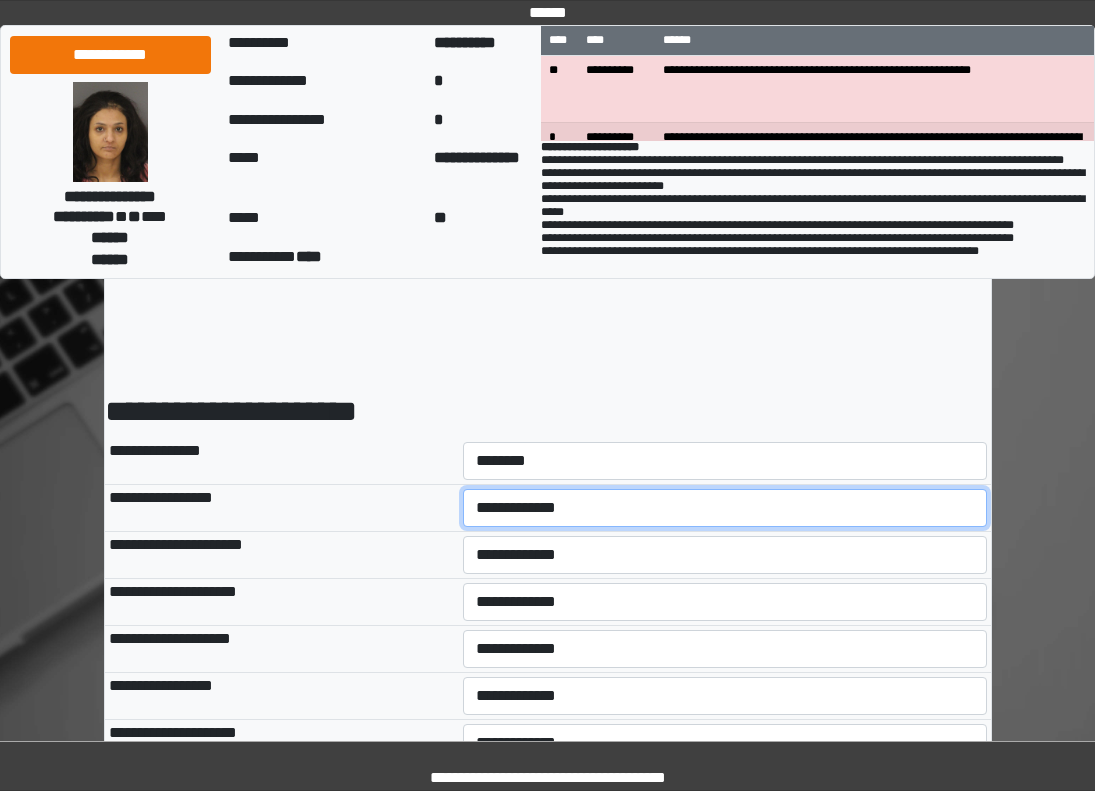 select on "*" 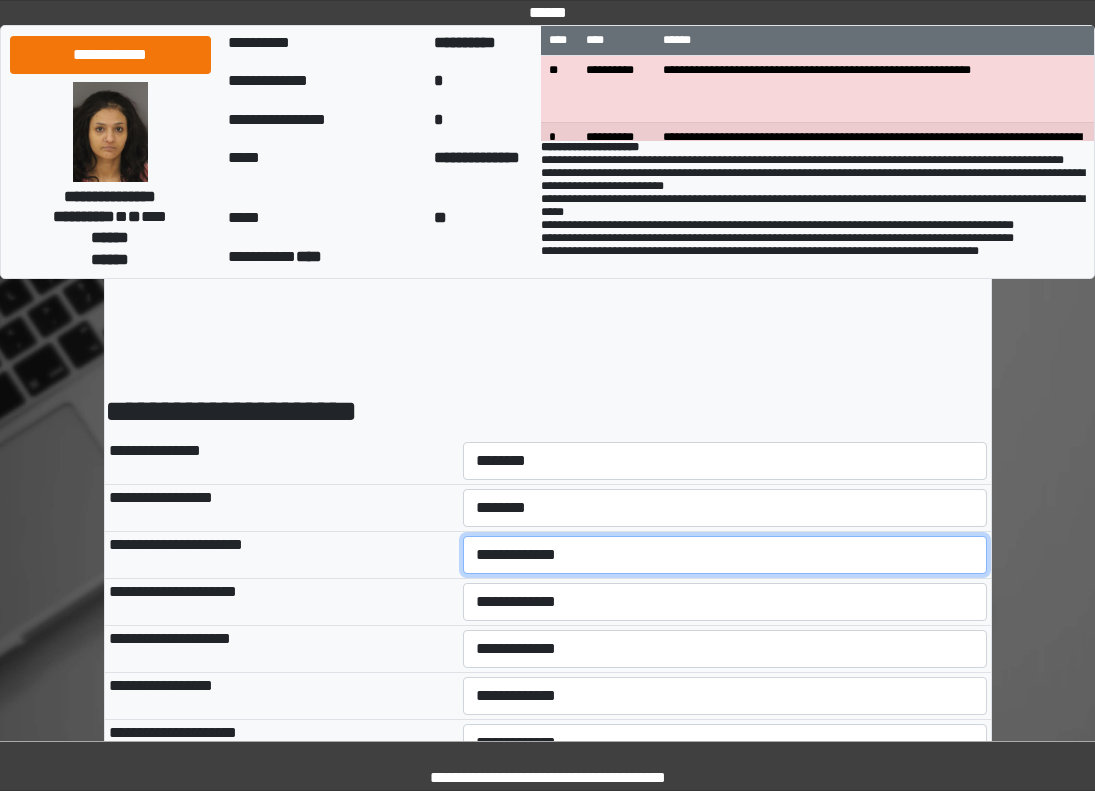 click on "**********" at bounding box center (725, 555) 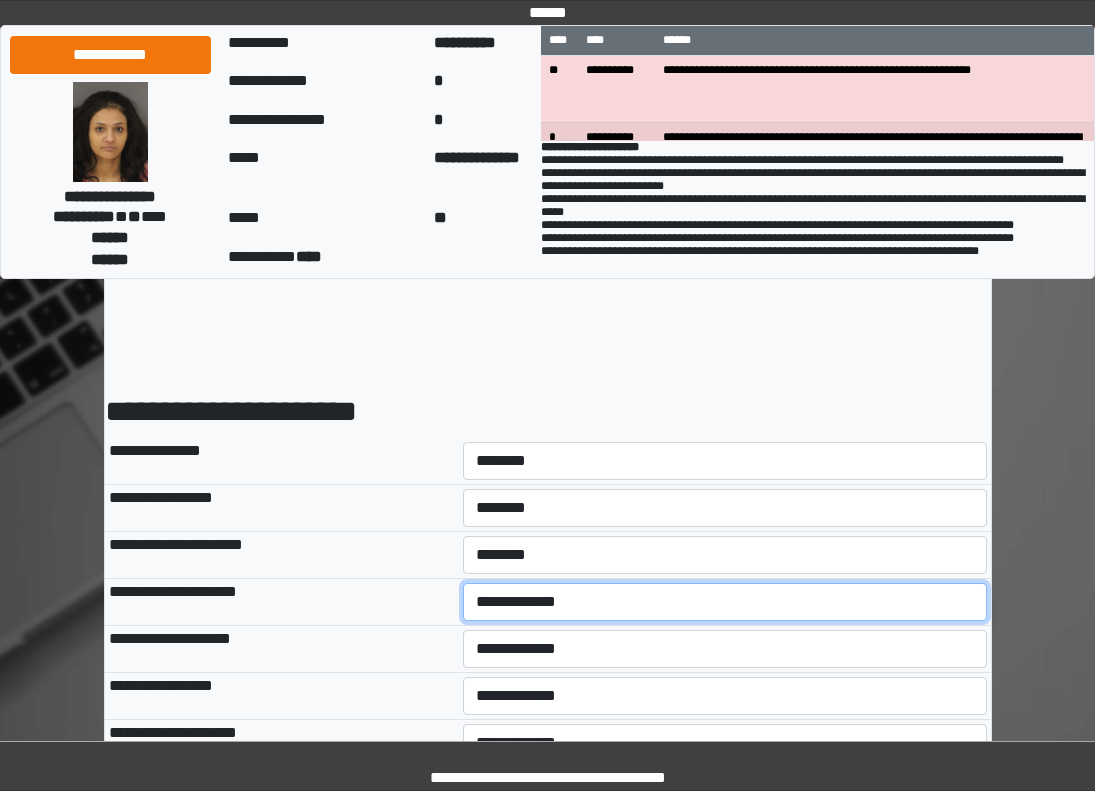 click on "**********" at bounding box center (725, 602) 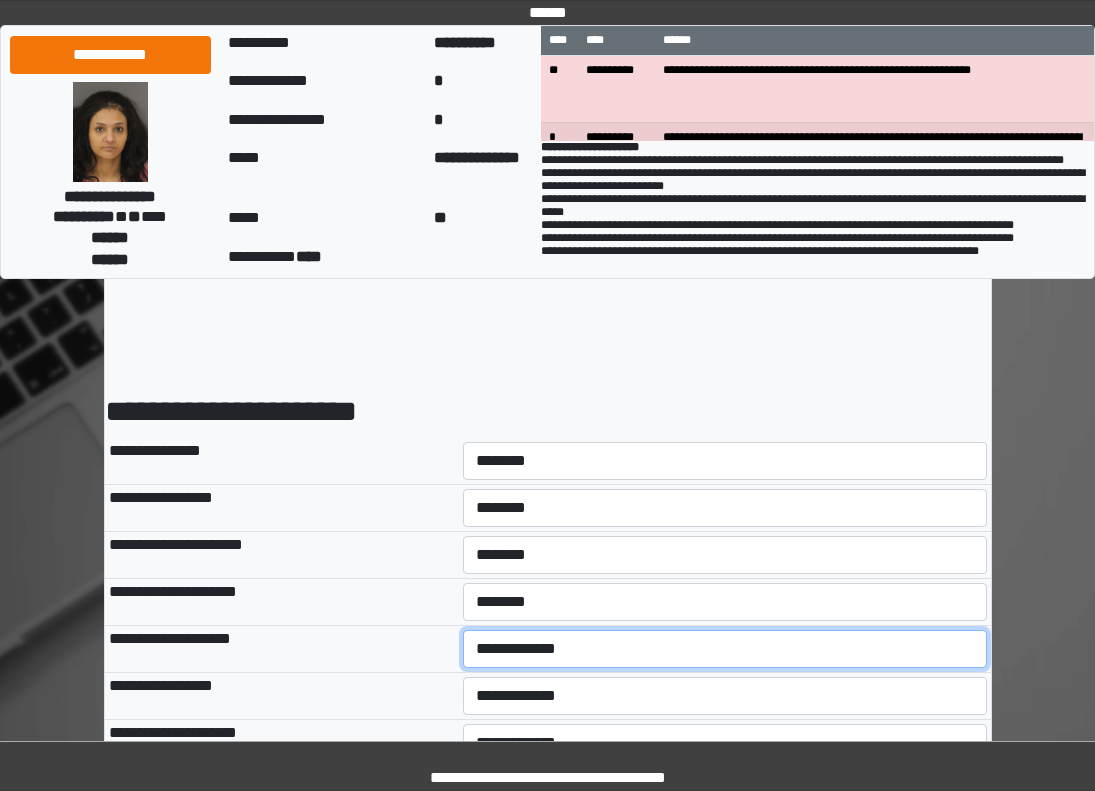 click on "**********" at bounding box center [725, 649] 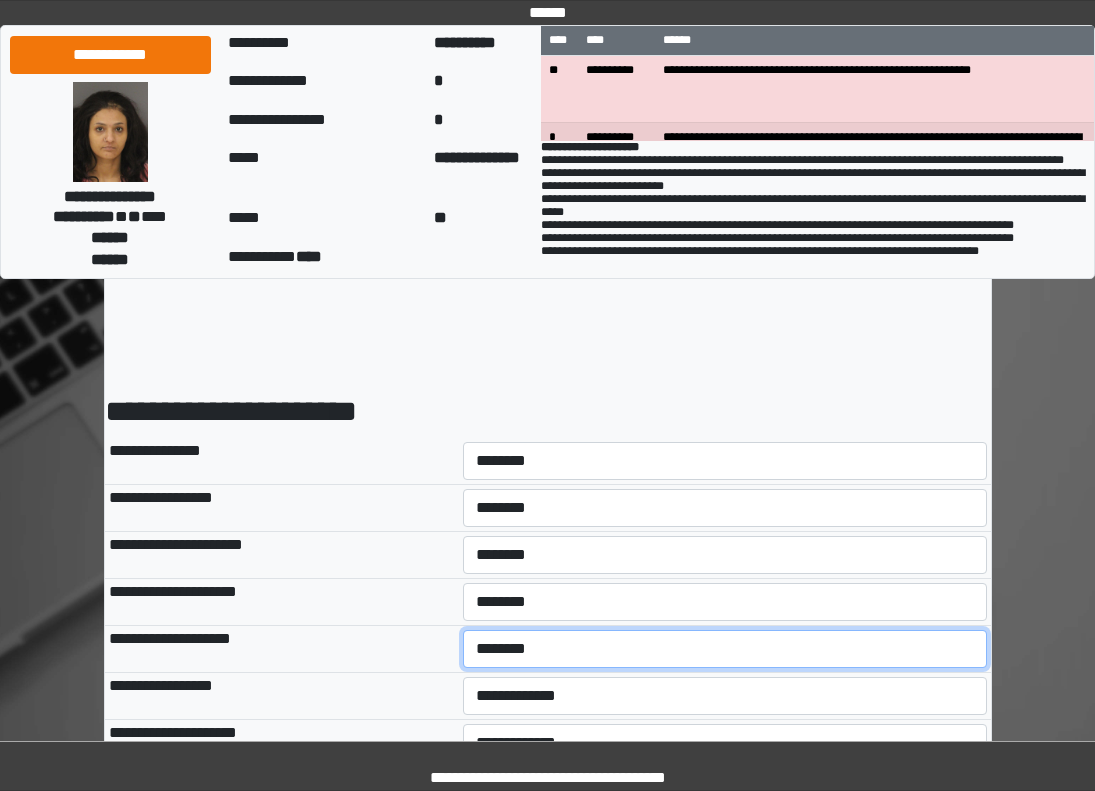 click on "**********" at bounding box center [725, 649] 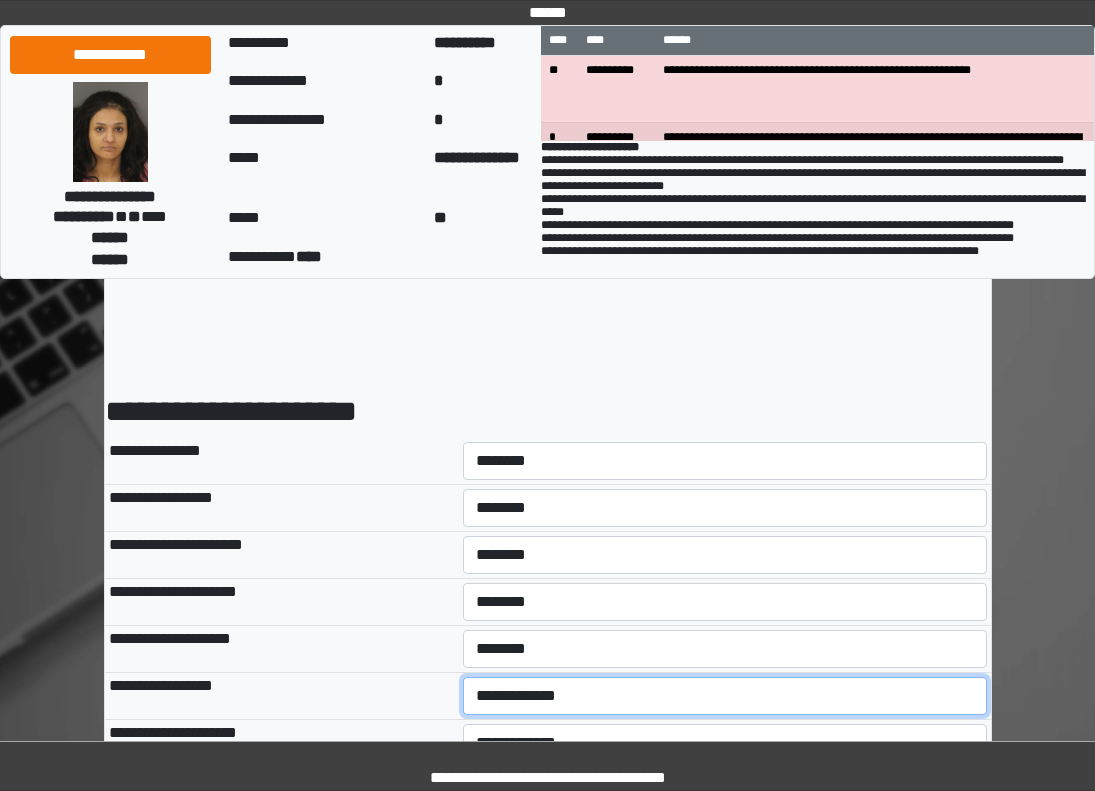 click on "**********" at bounding box center [725, 696] 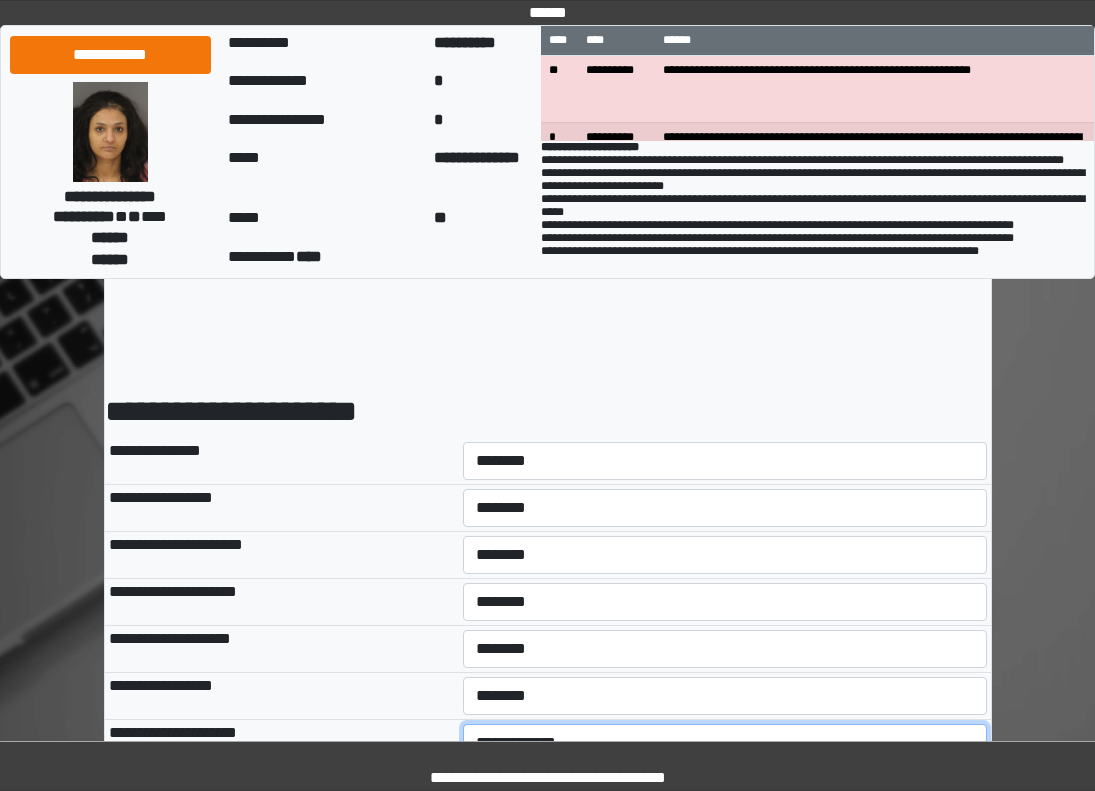 click on "**********" at bounding box center [725, 743] 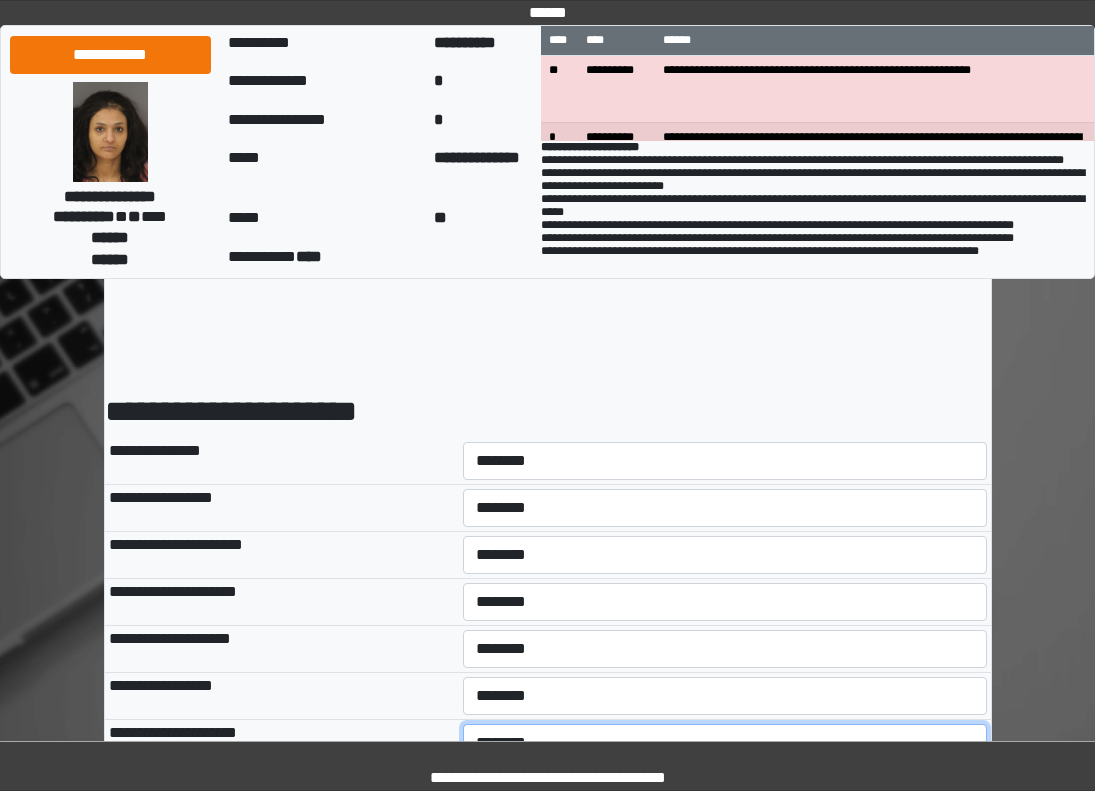 scroll, scrollTop: 100, scrollLeft: 0, axis: vertical 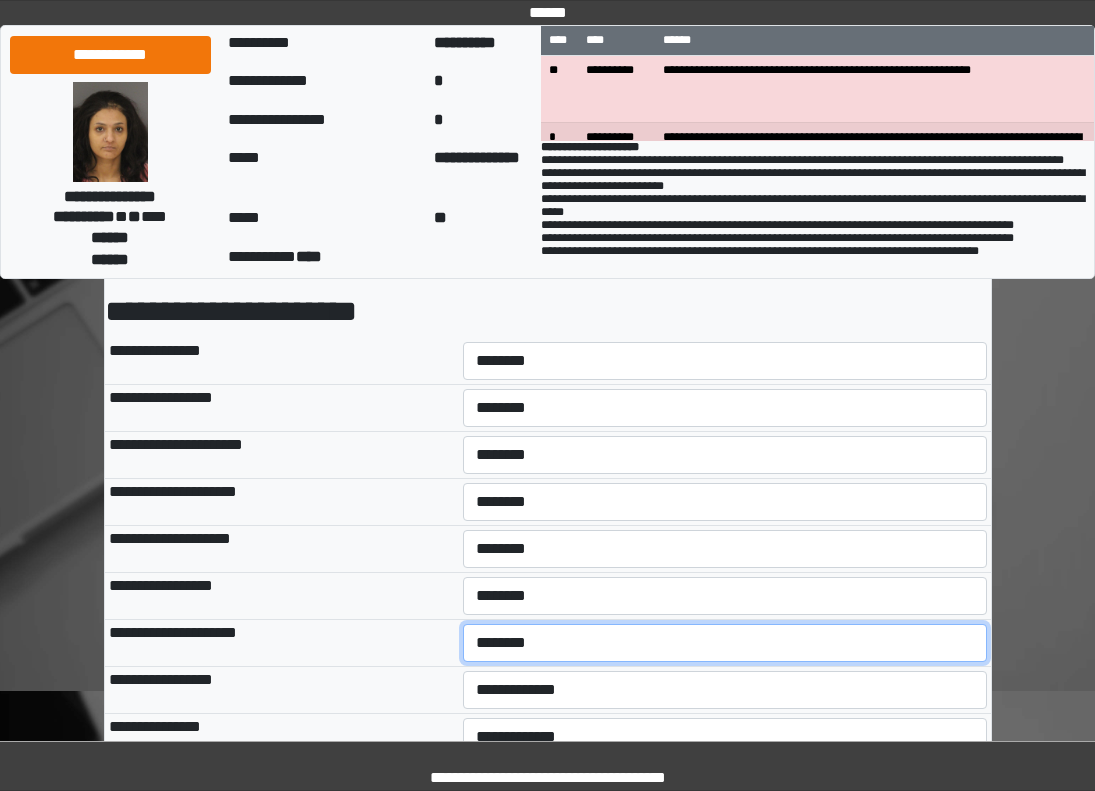 click on "**********" at bounding box center (725, 643) 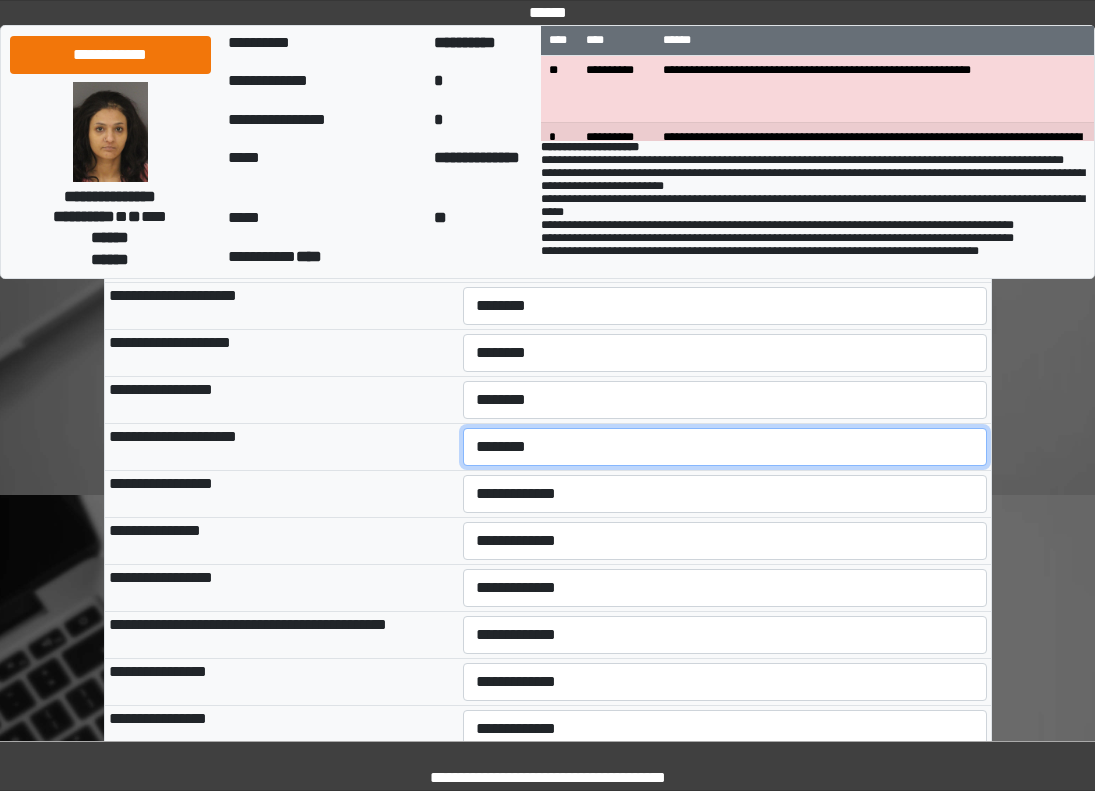 scroll, scrollTop: 306, scrollLeft: 0, axis: vertical 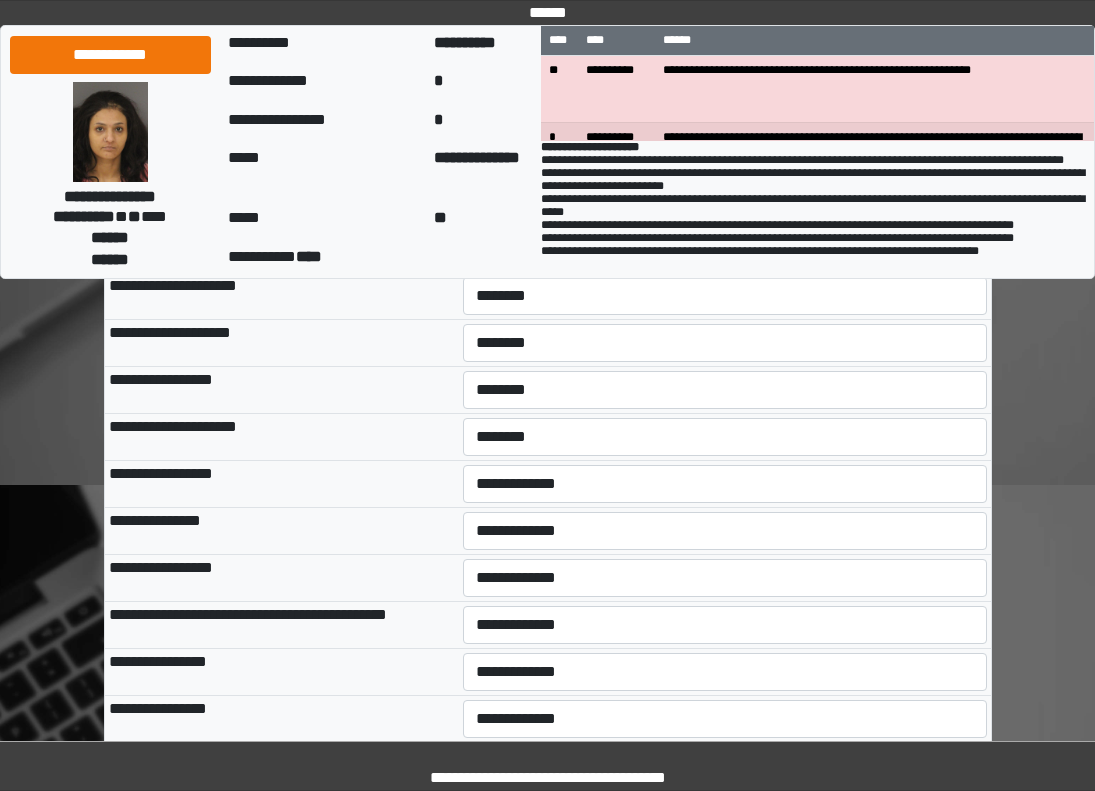 click on "**********" at bounding box center [725, 484] 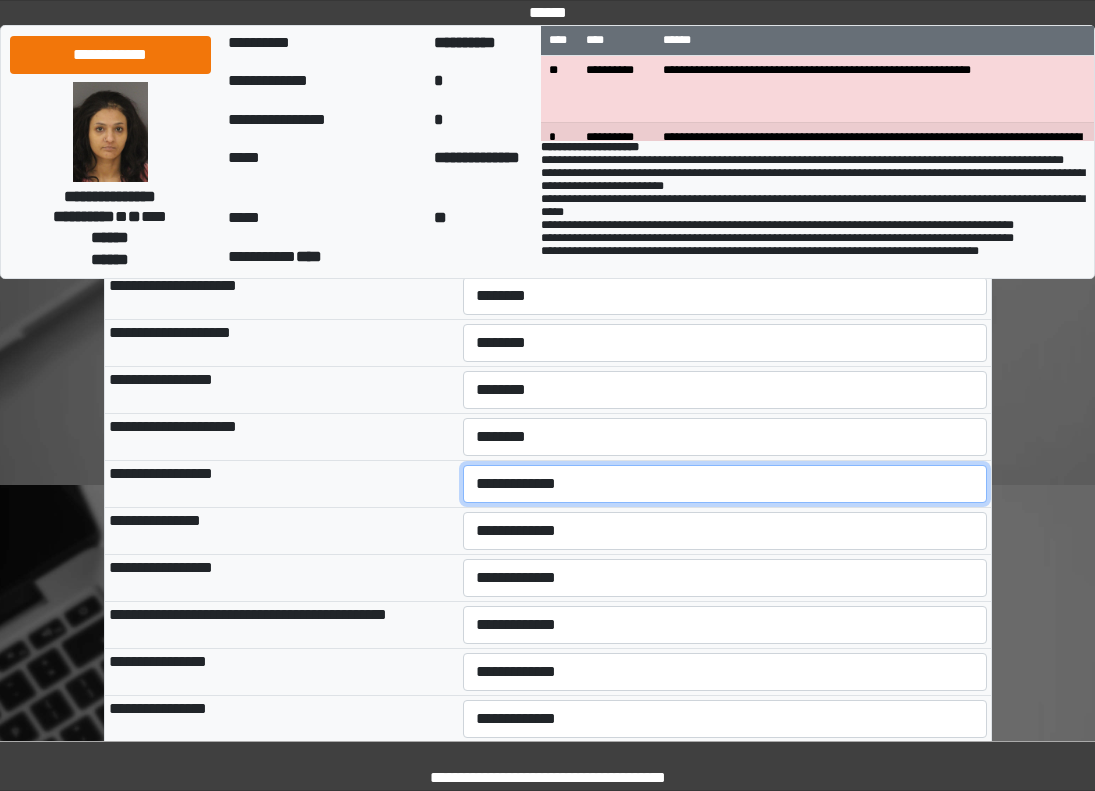 click on "**********" at bounding box center [725, 484] 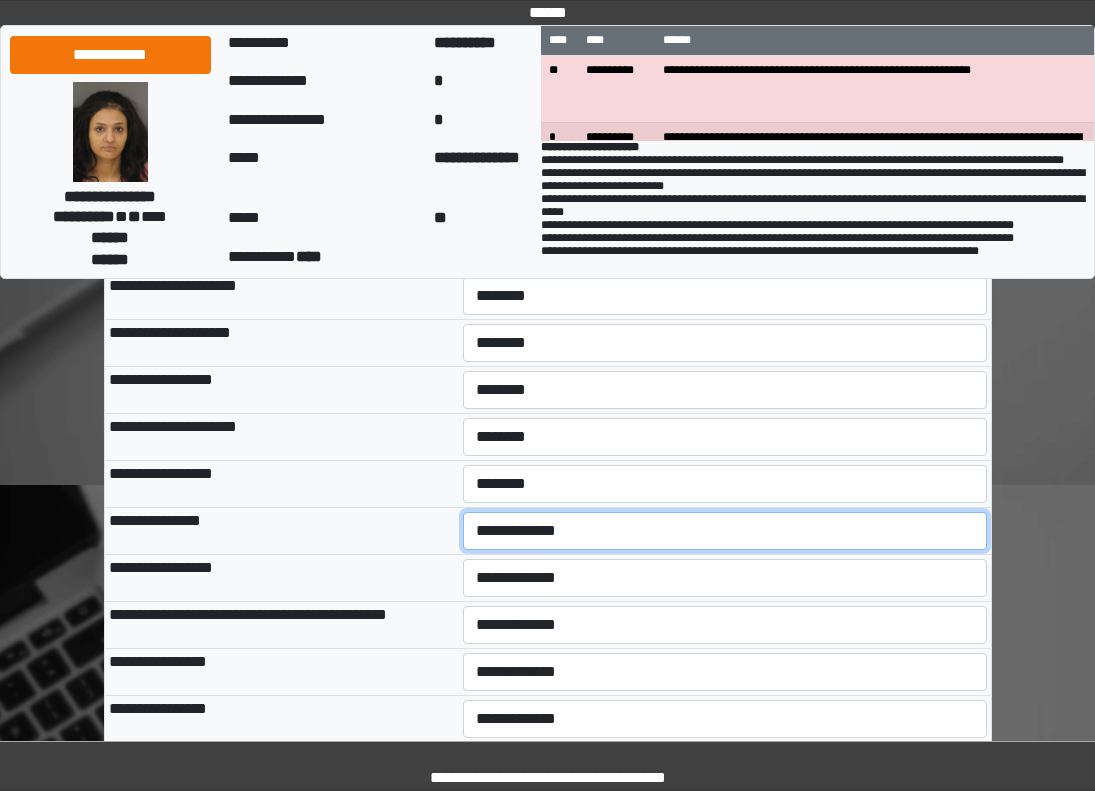 click on "**********" at bounding box center (725, 531) 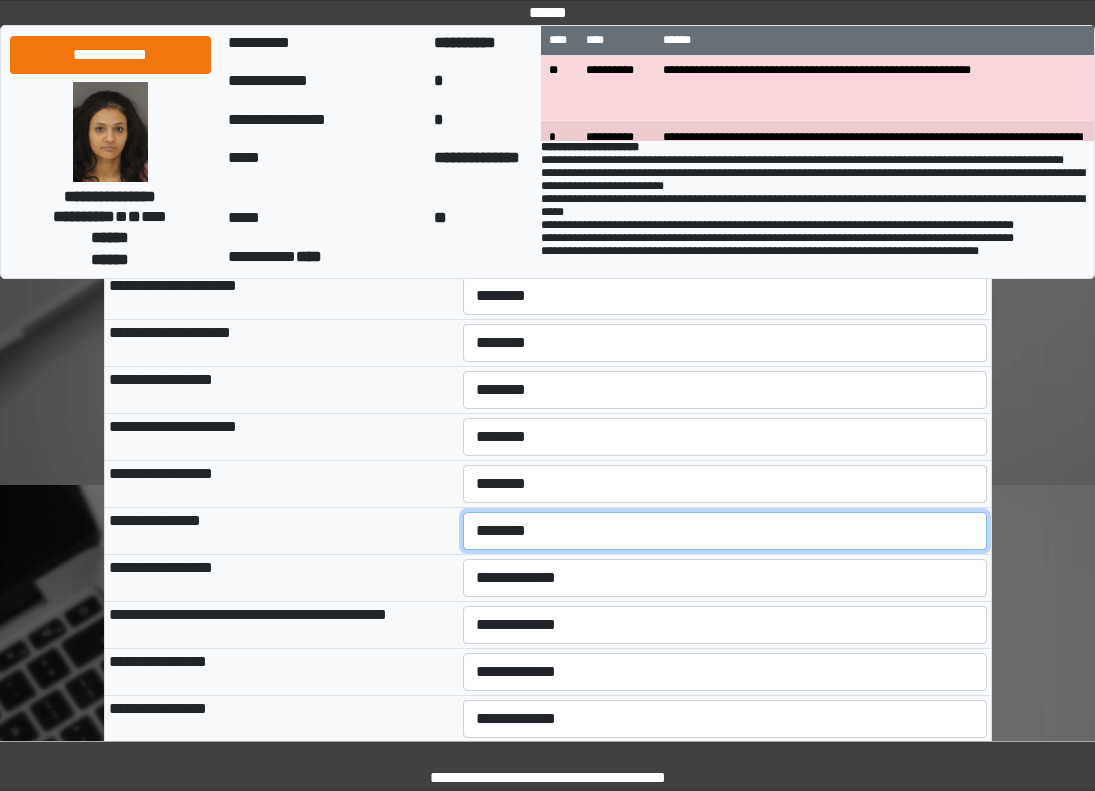click on "**********" at bounding box center [725, 531] 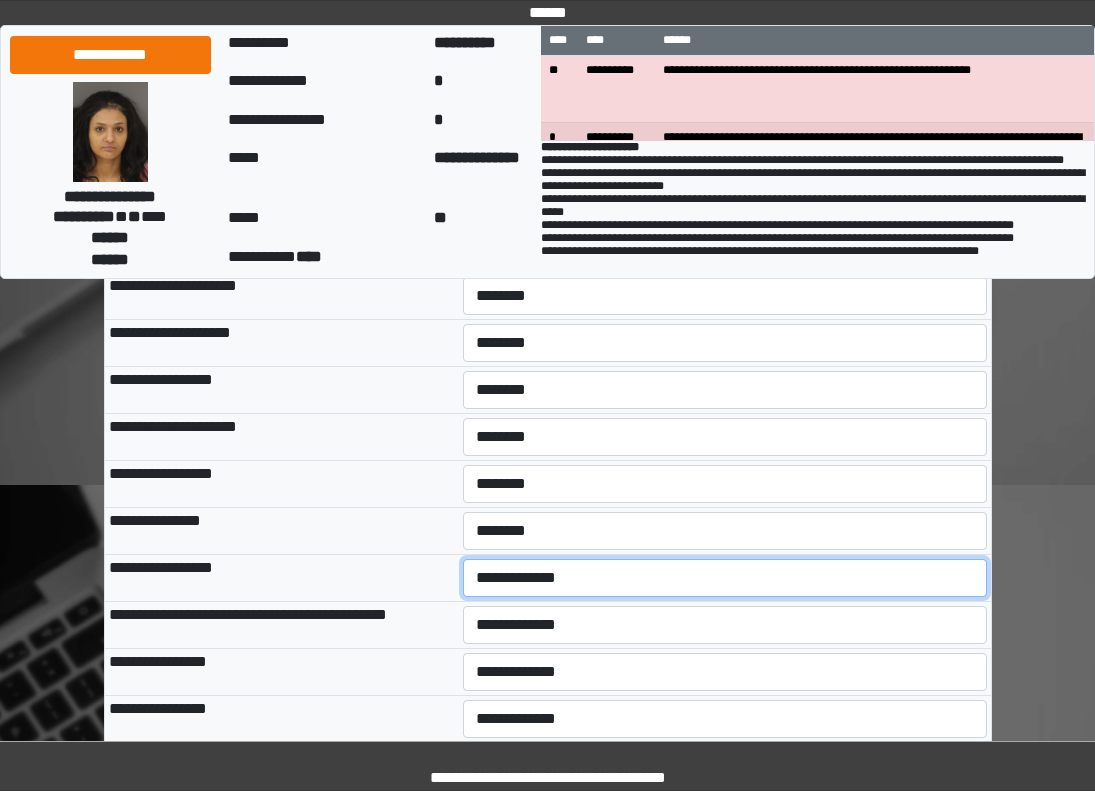 select on "*" 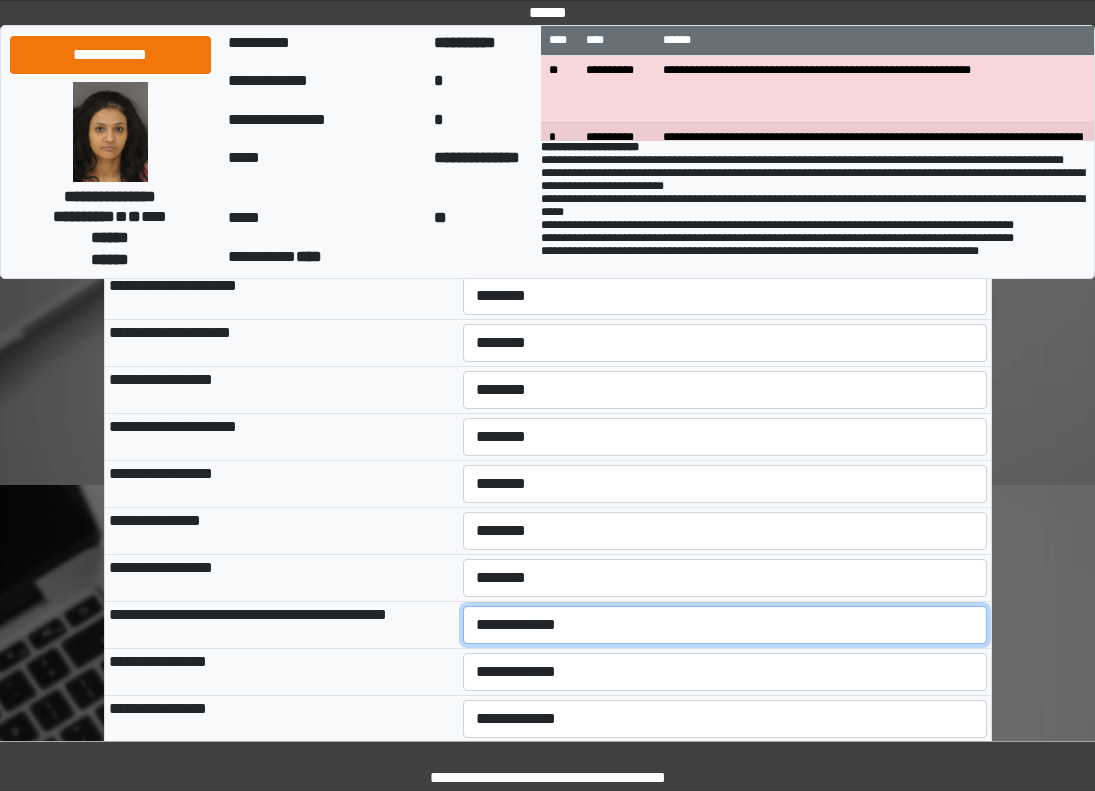 select on "*" 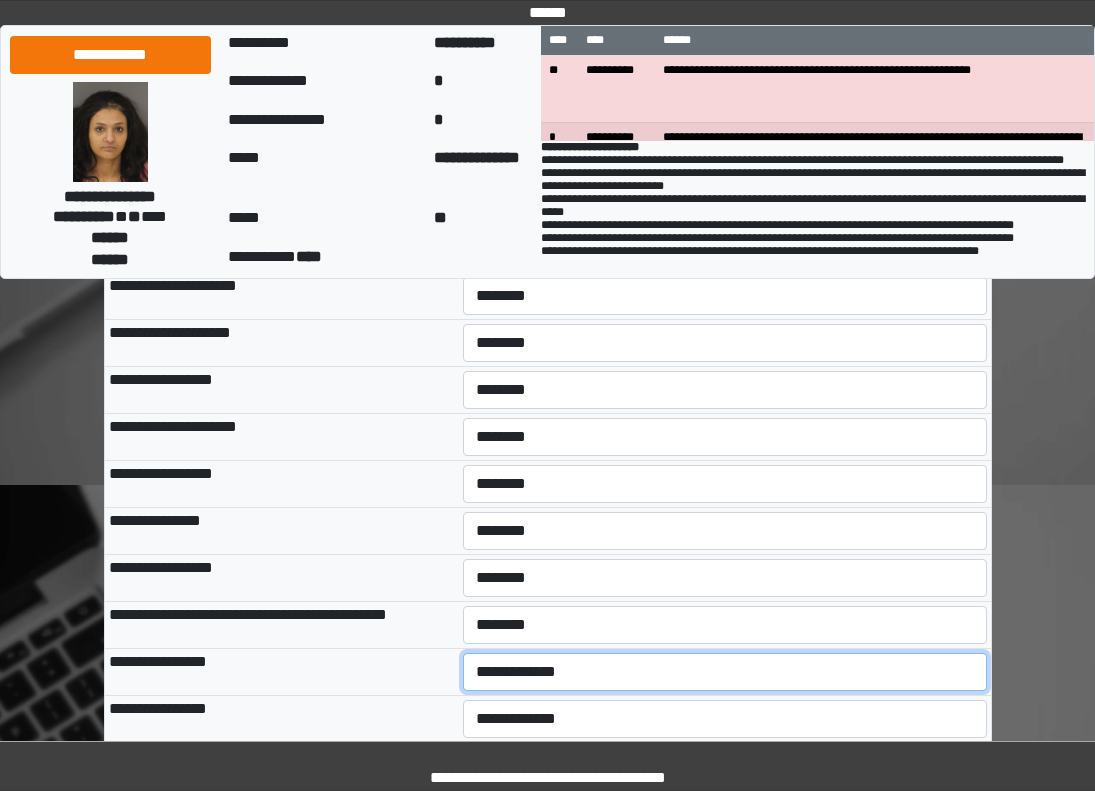 select on "*" 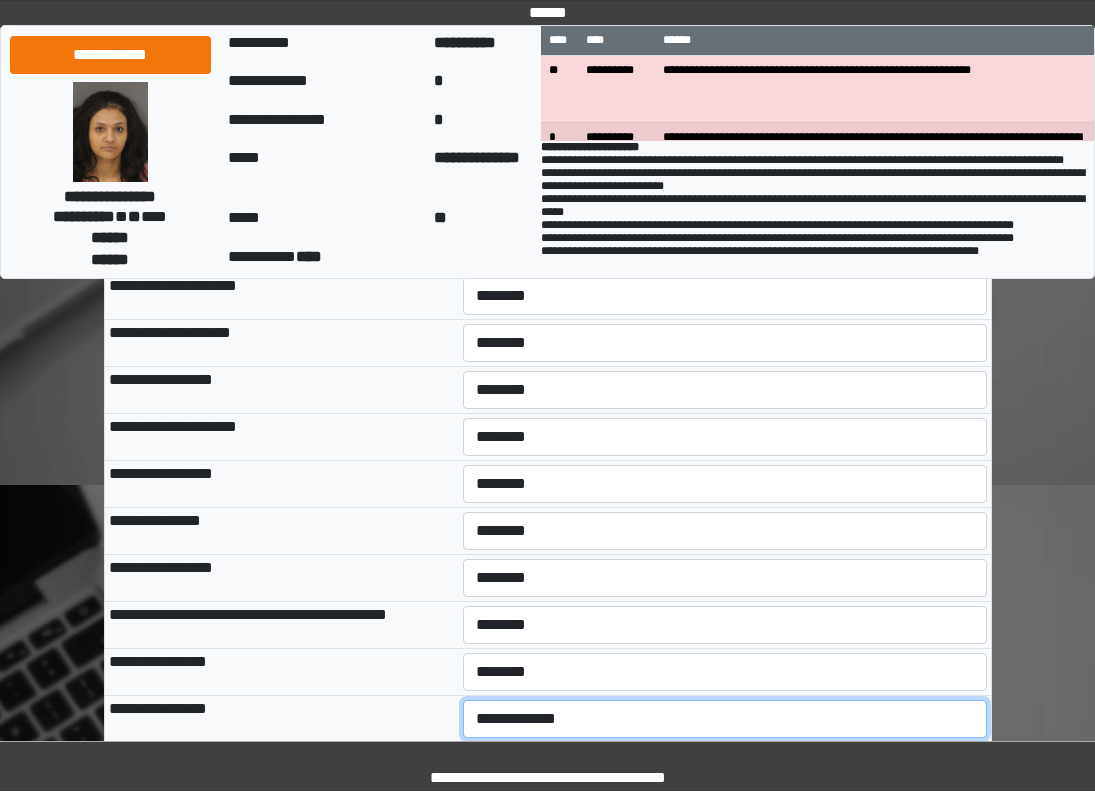 select on "*" 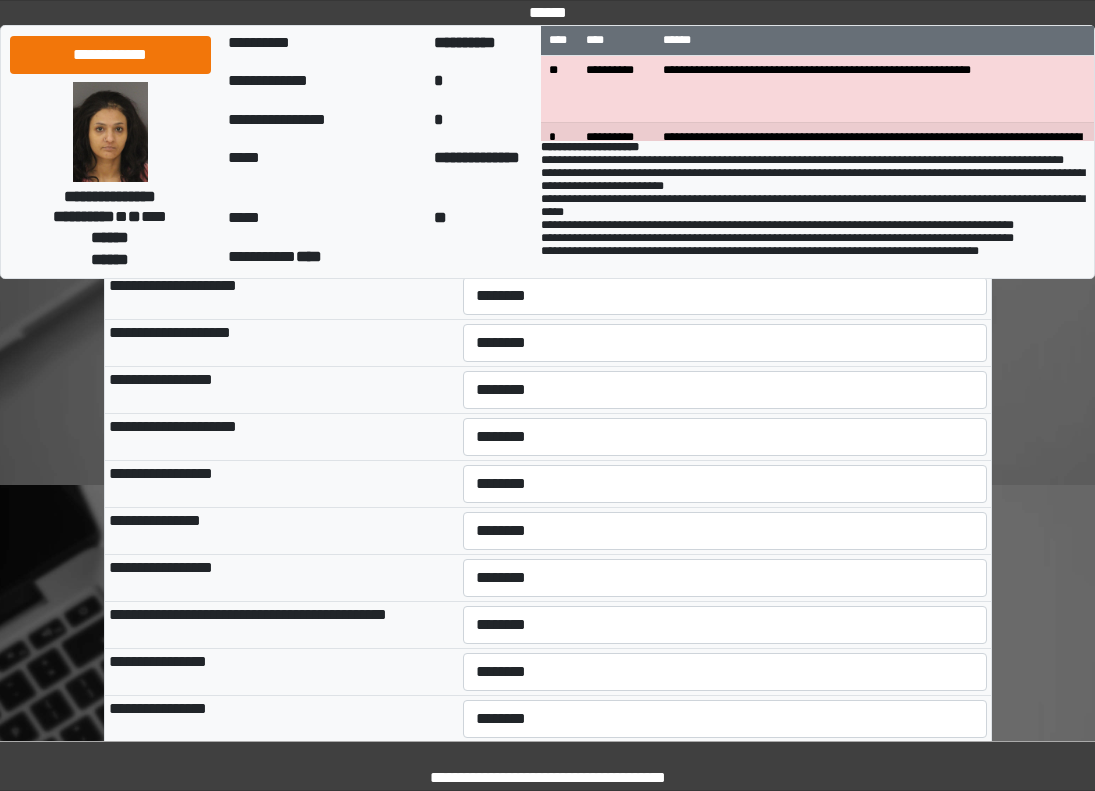 select on "*" 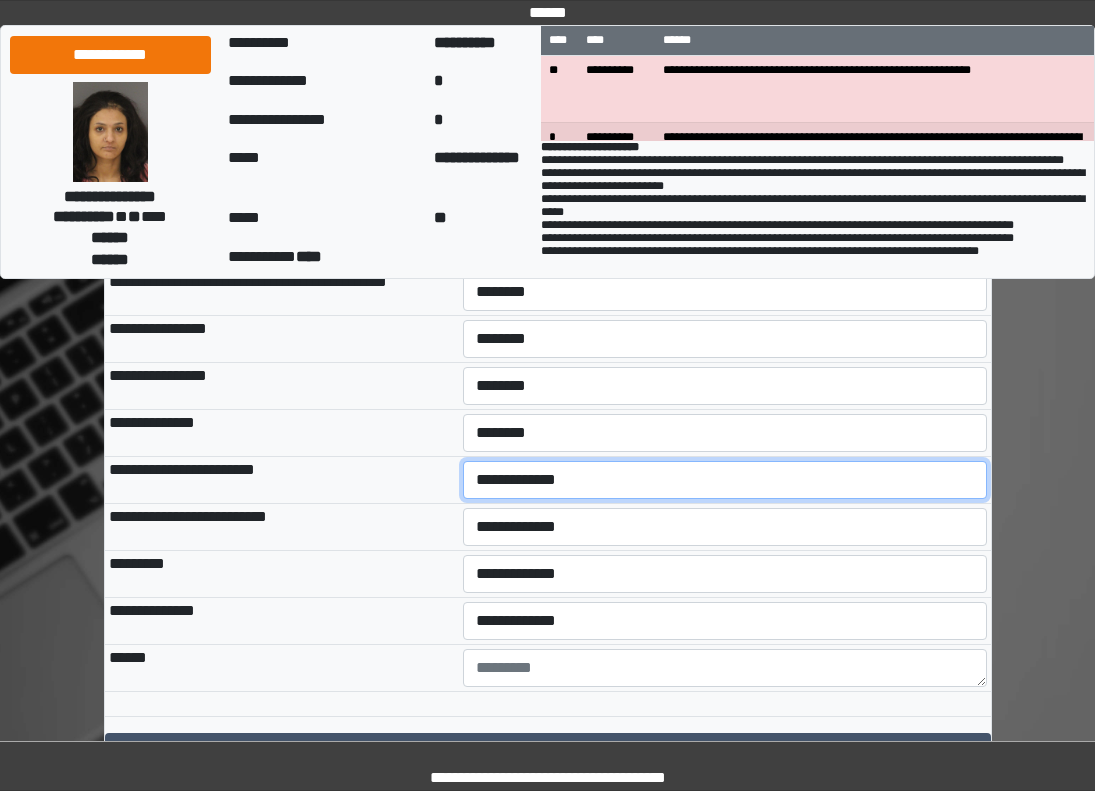 scroll, scrollTop: 728, scrollLeft: 0, axis: vertical 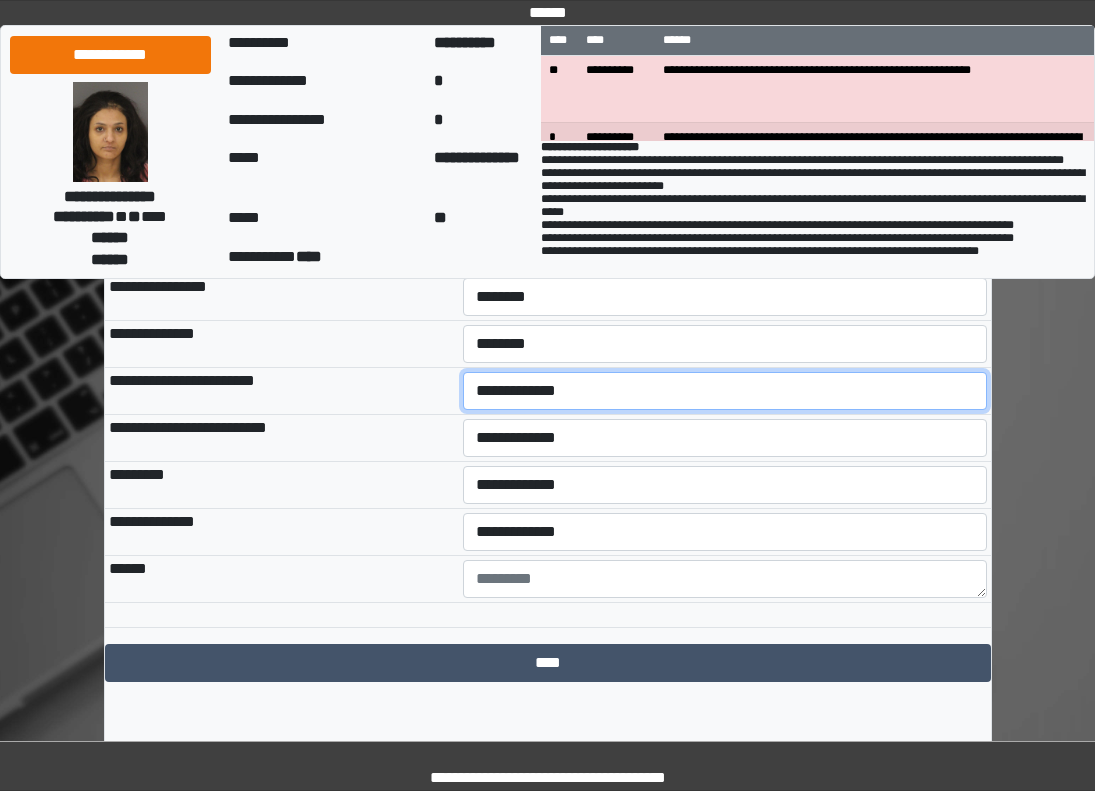 select on "*" 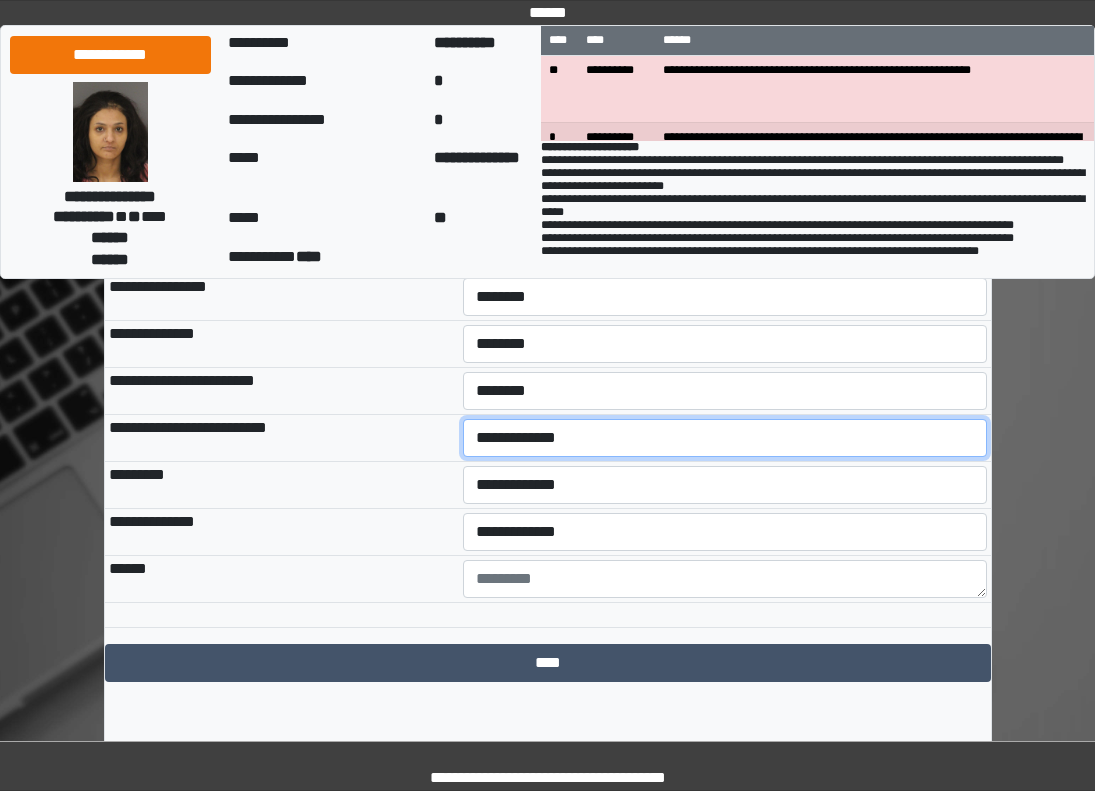 select on "*" 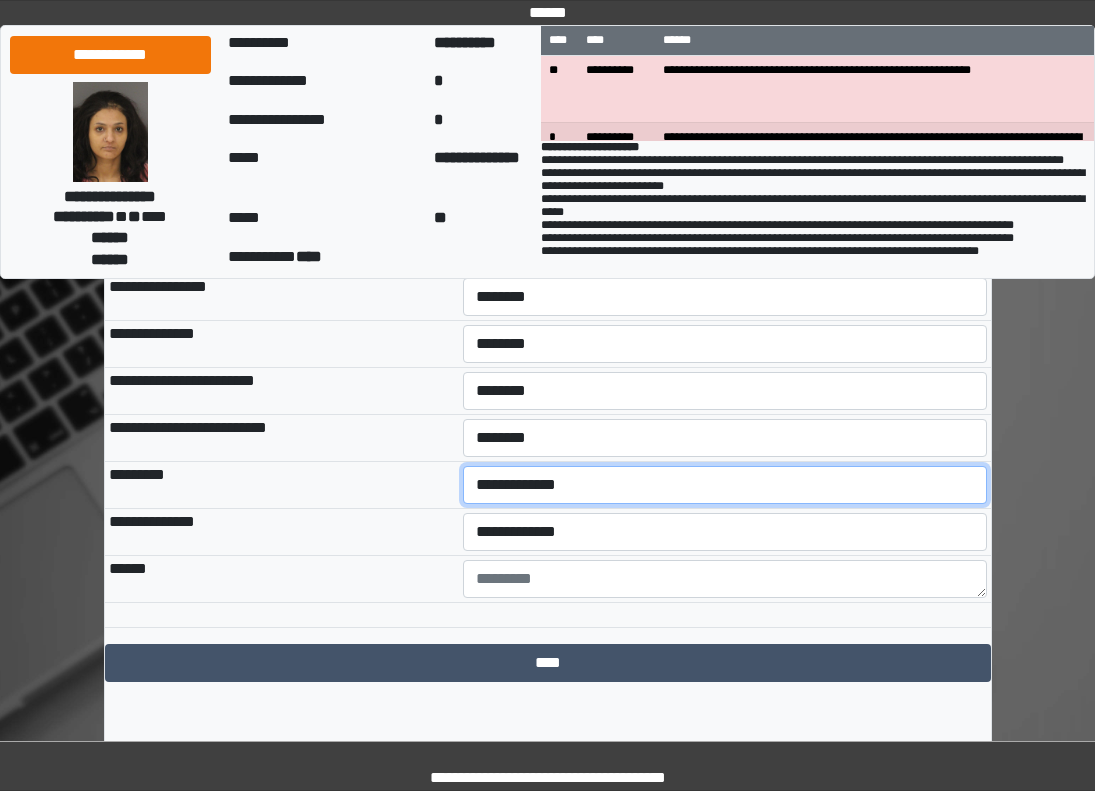select on "*" 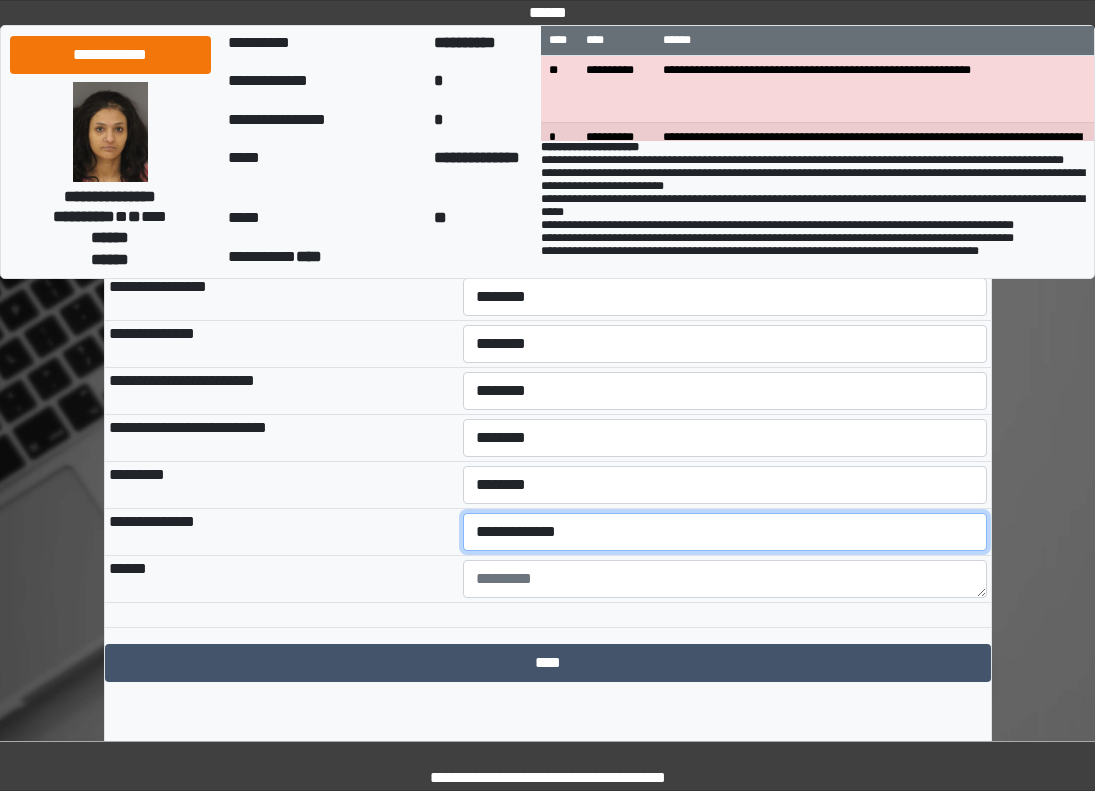 select on "*" 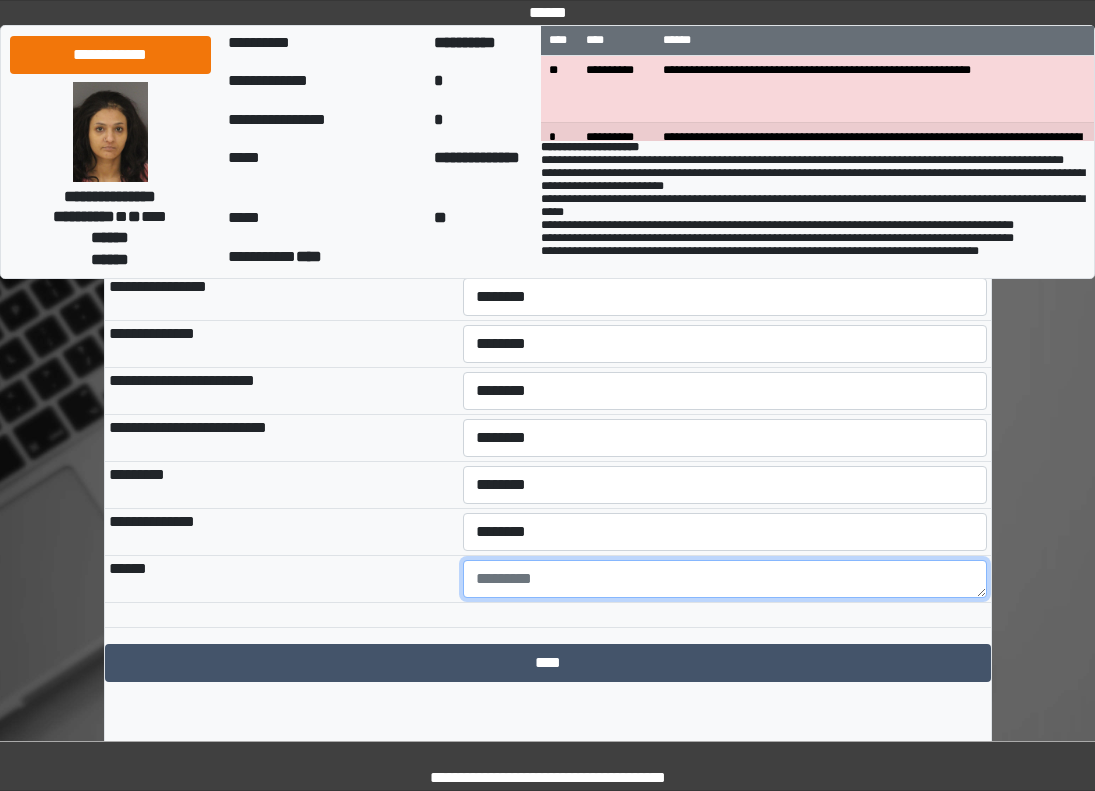 click at bounding box center (725, 579) 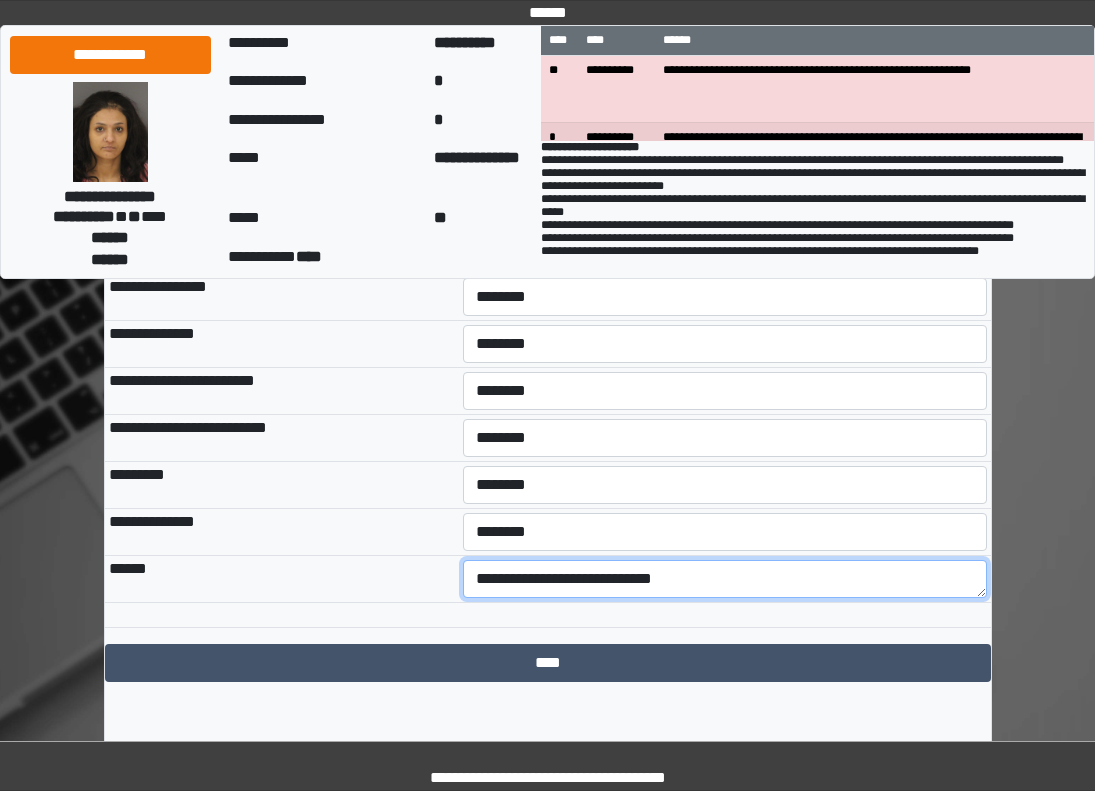 click on "**********" at bounding box center (725, 579) 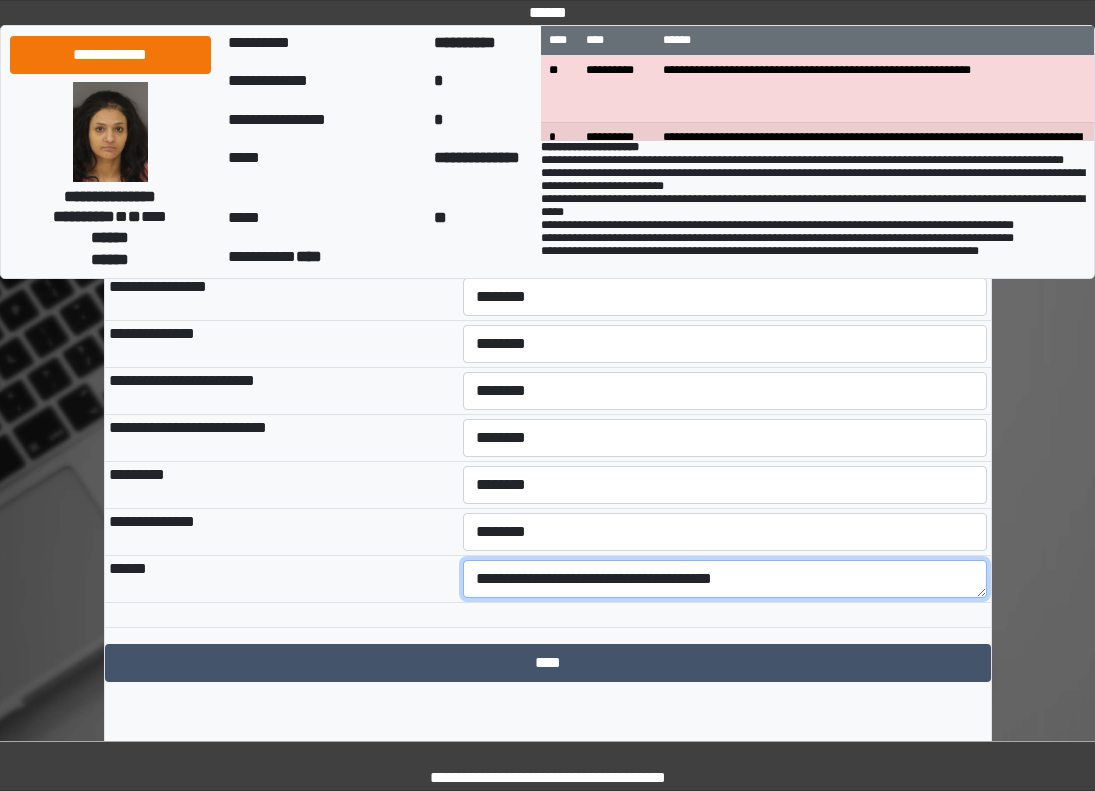 click on "**********" at bounding box center [725, 579] 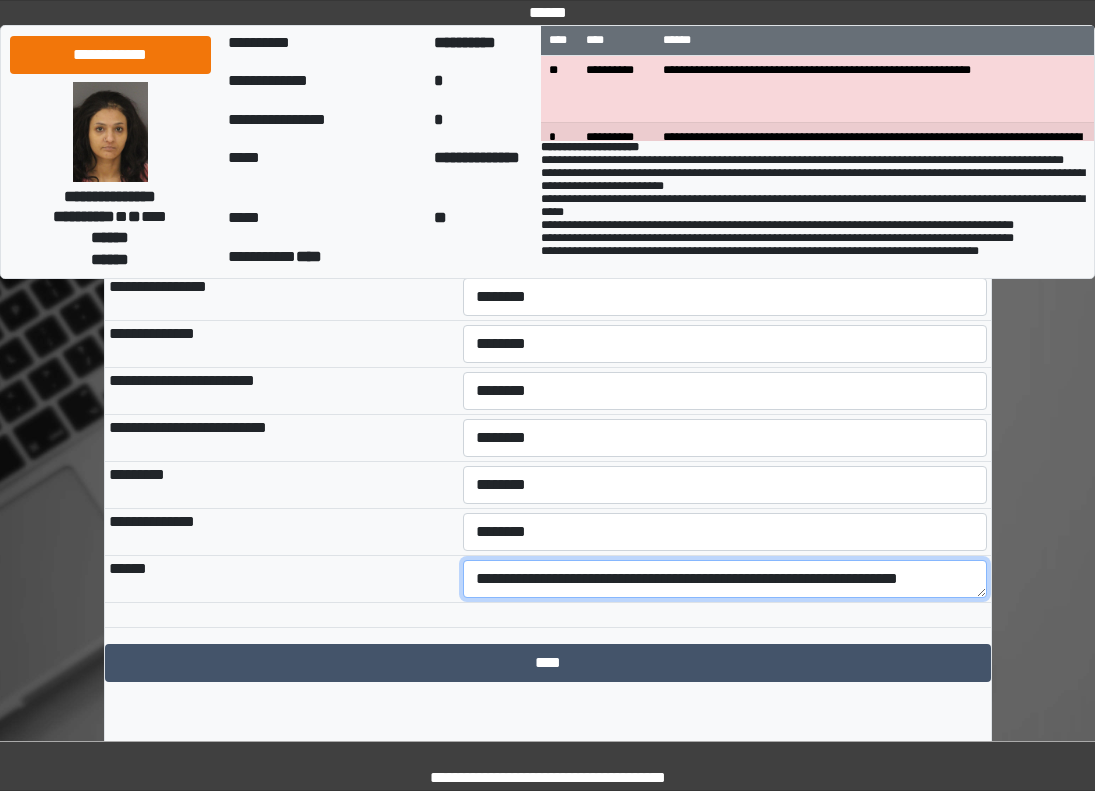 scroll, scrollTop: 17, scrollLeft: 0, axis: vertical 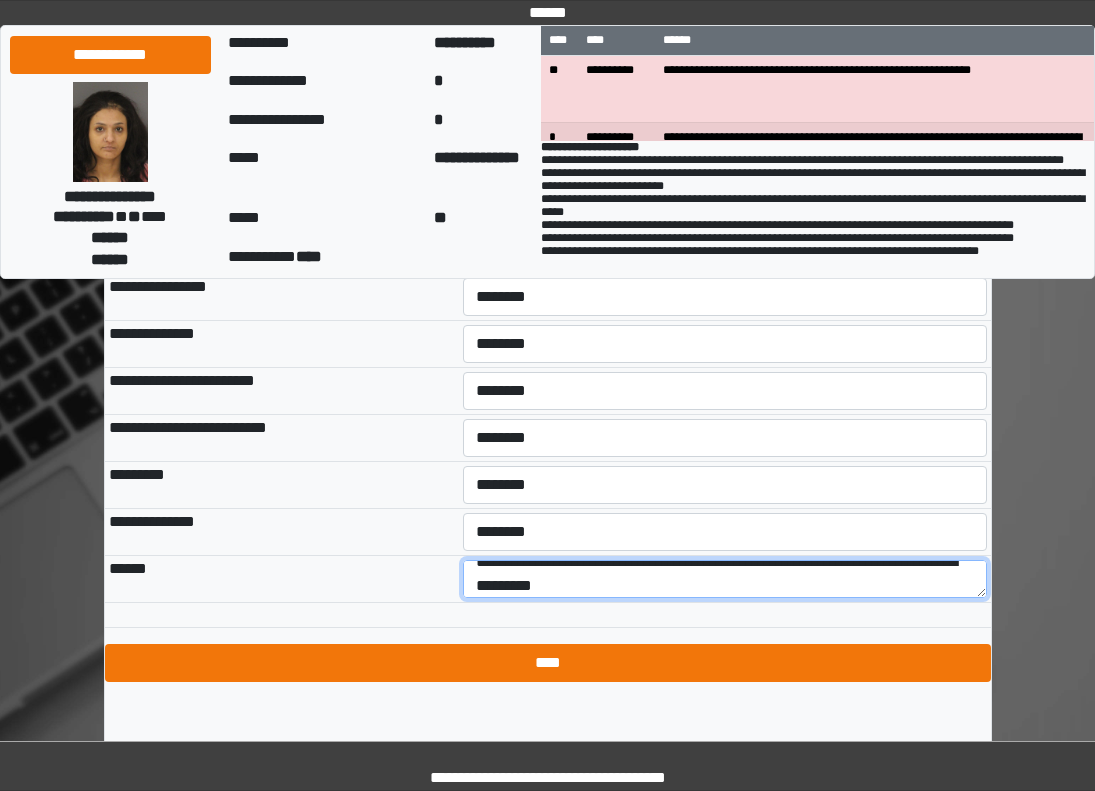 type on "**********" 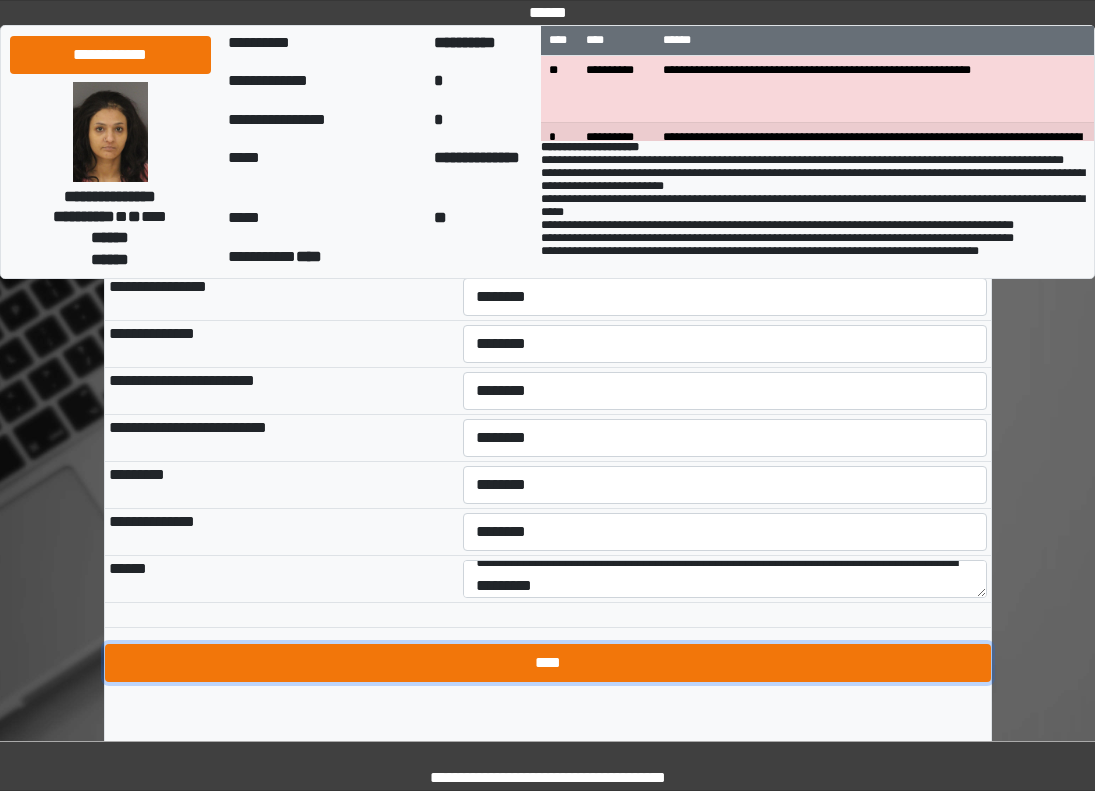 click on "****" at bounding box center [548, 663] 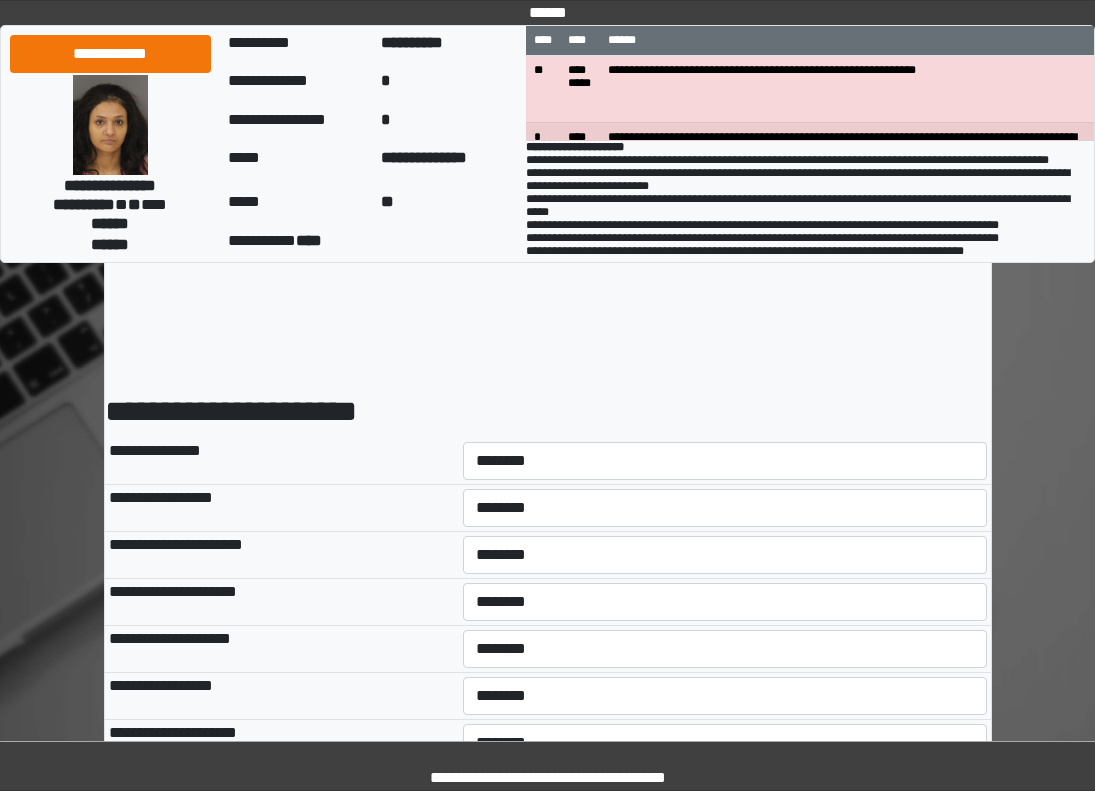 select on "*" 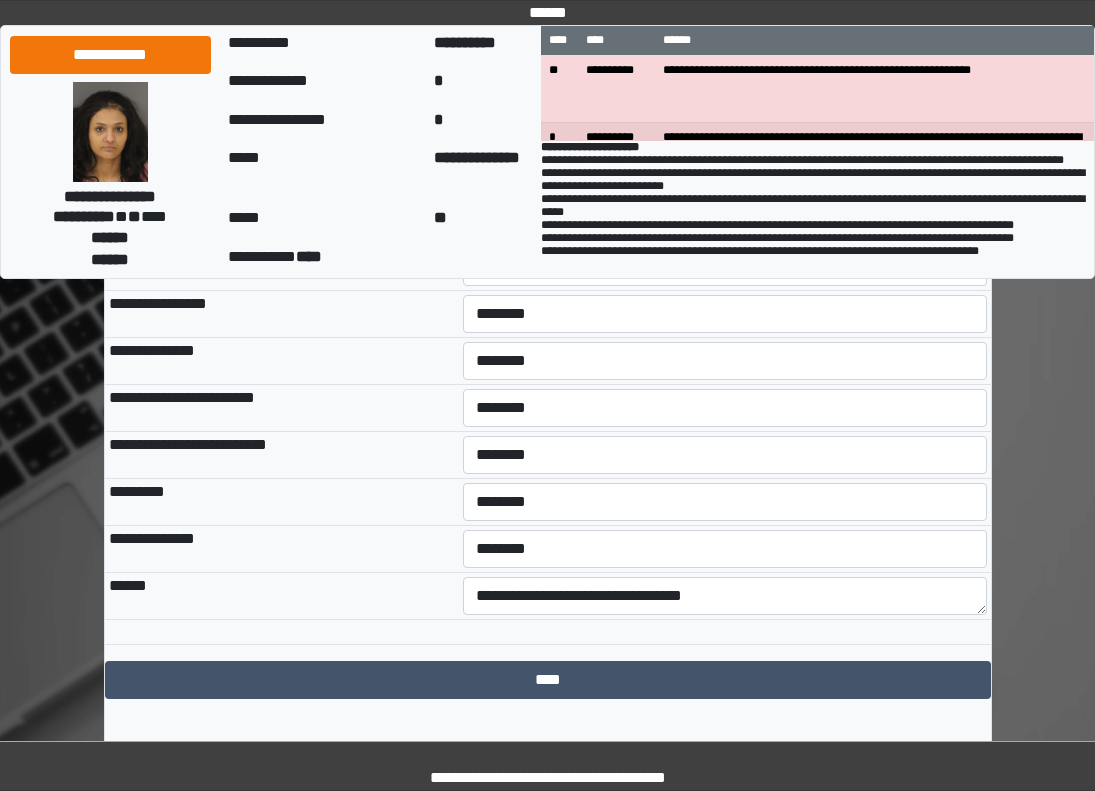 scroll, scrollTop: 728, scrollLeft: 0, axis: vertical 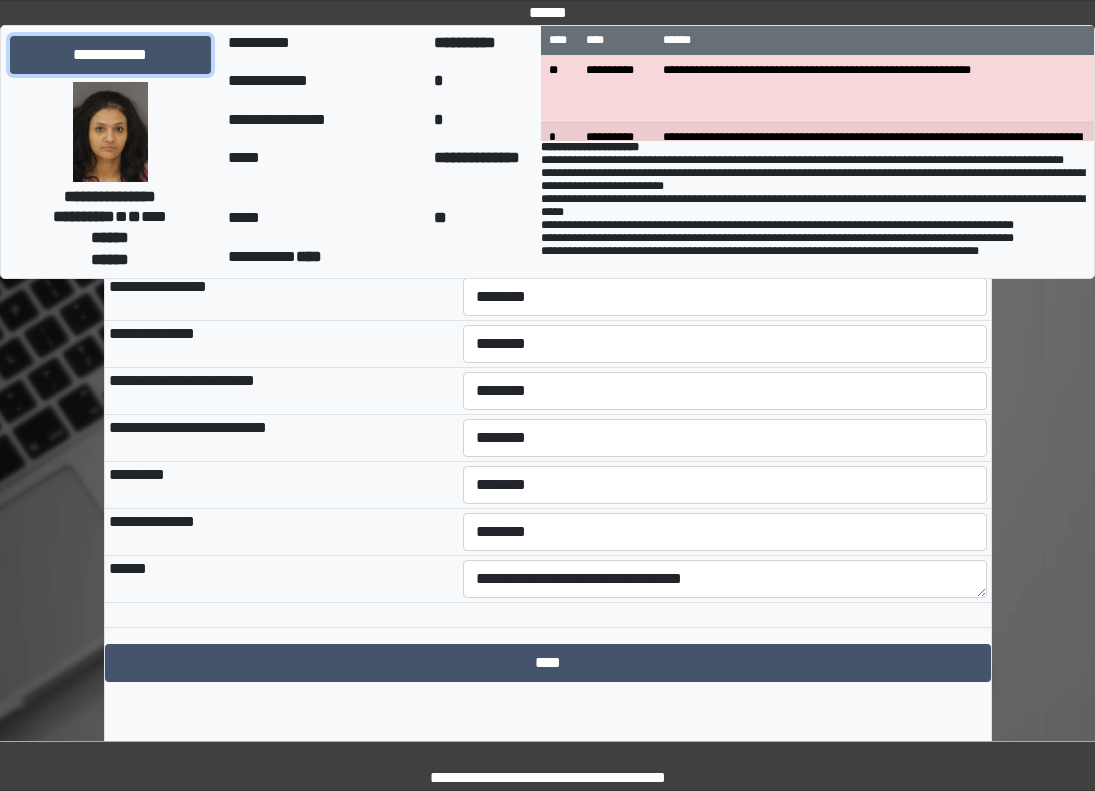 click on "**********" at bounding box center [110, 55] 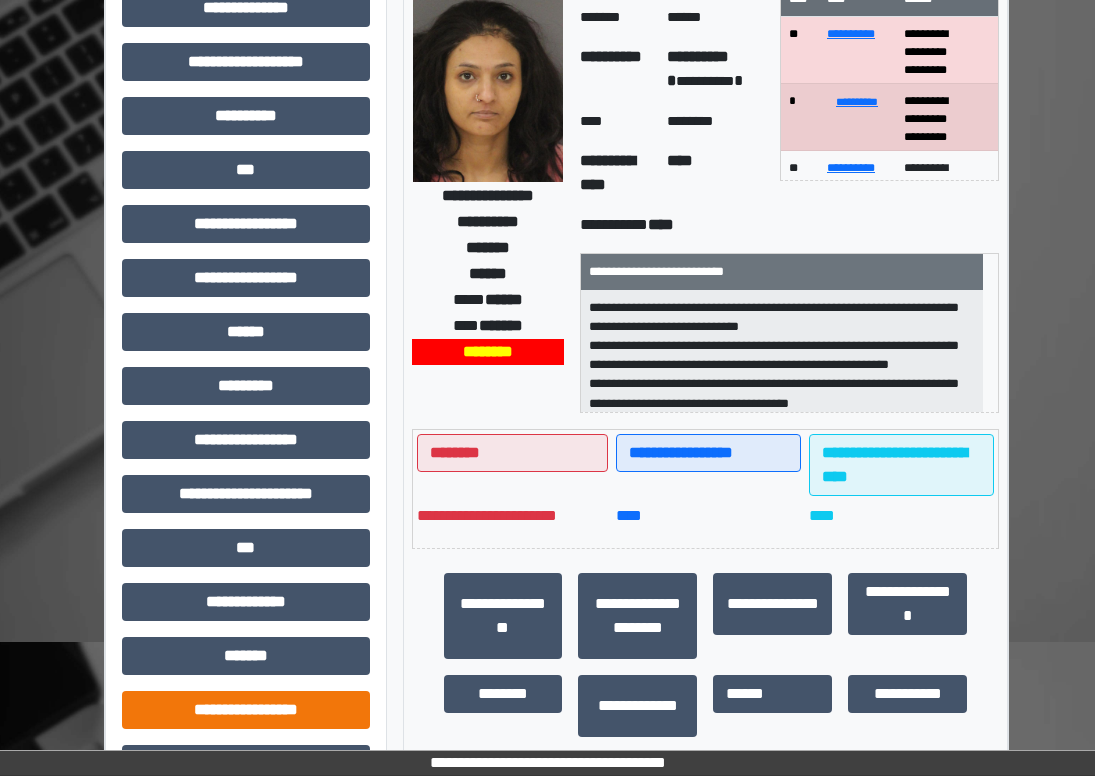 scroll, scrollTop: 400, scrollLeft: 0, axis: vertical 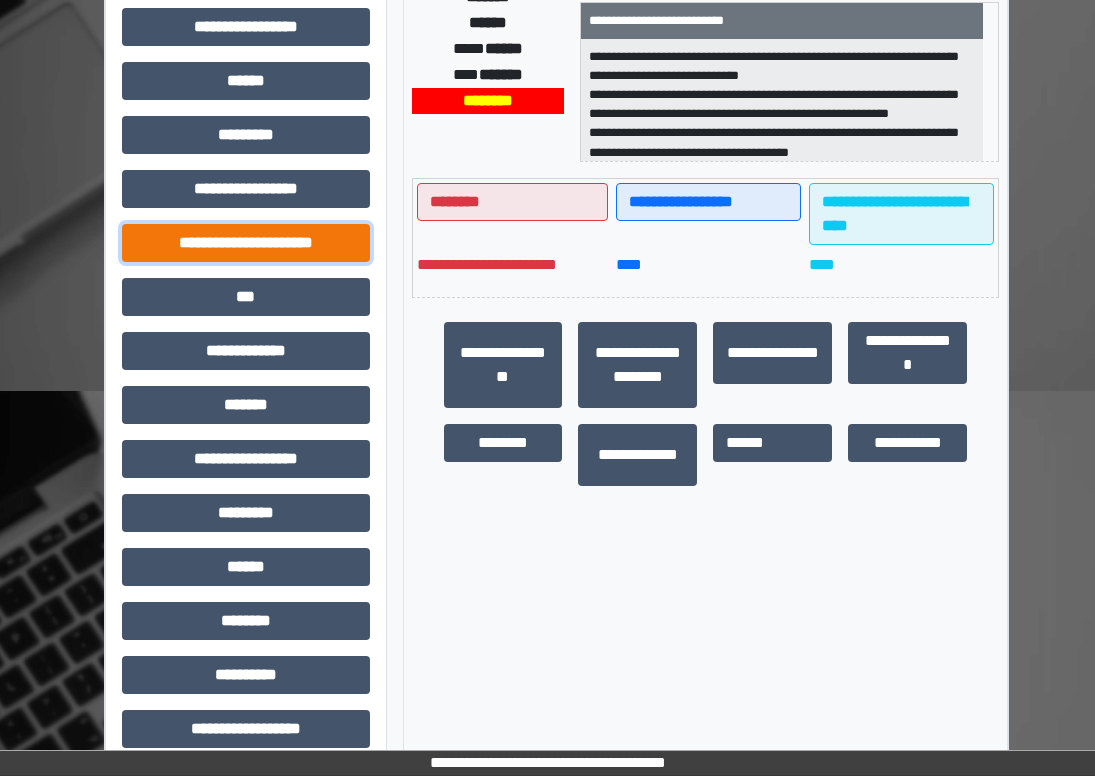 click on "**********" at bounding box center (246, 243) 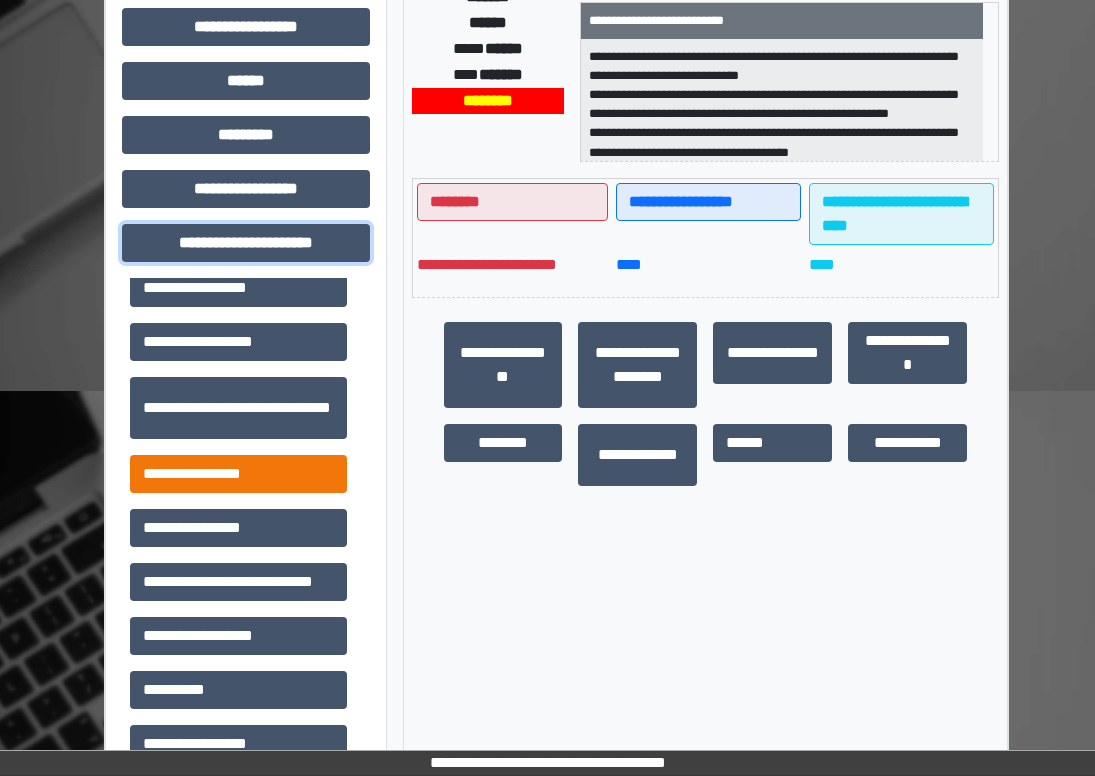 scroll, scrollTop: 46, scrollLeft: 0, axis: vertical 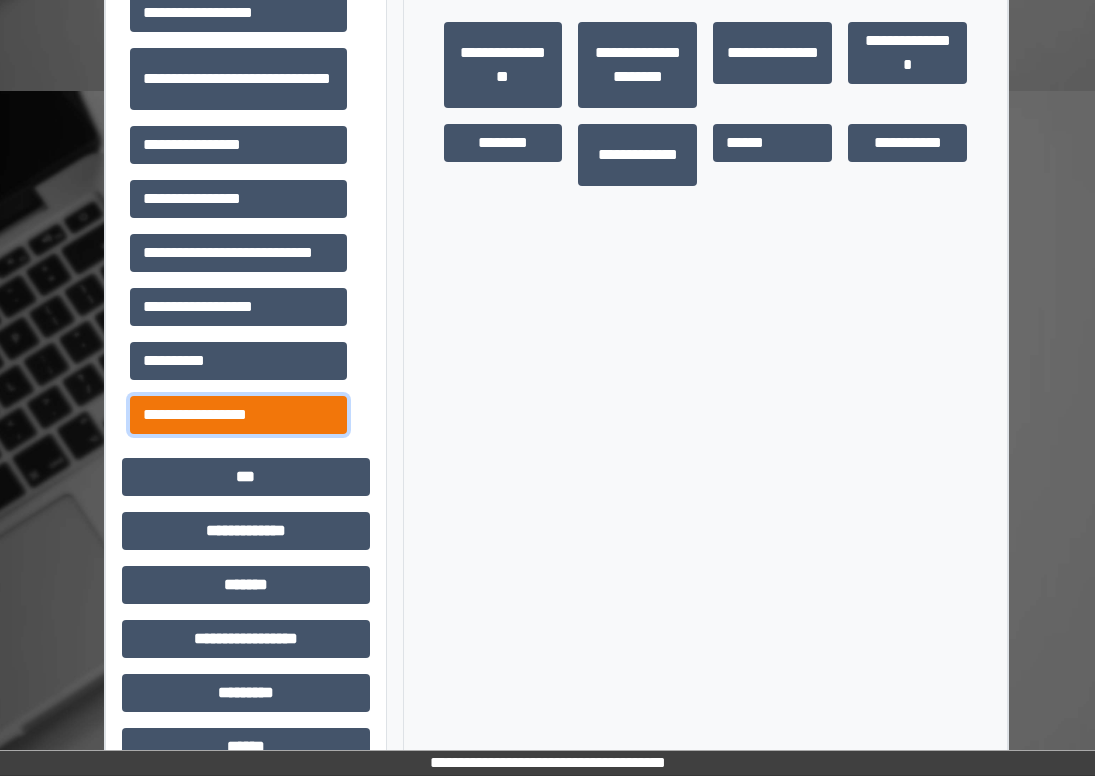 click on "**********" at bounding box center [238, 415] 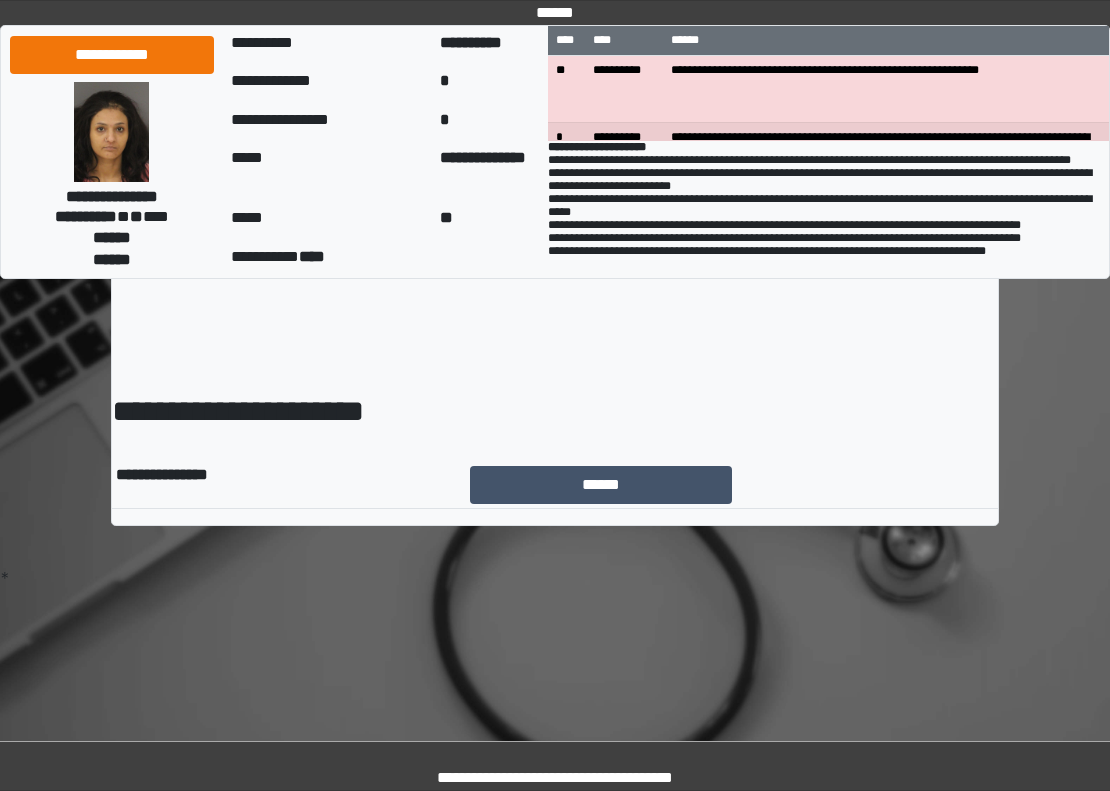 scroll, scrollTop: 0, scrollLeft: 0, axis: both 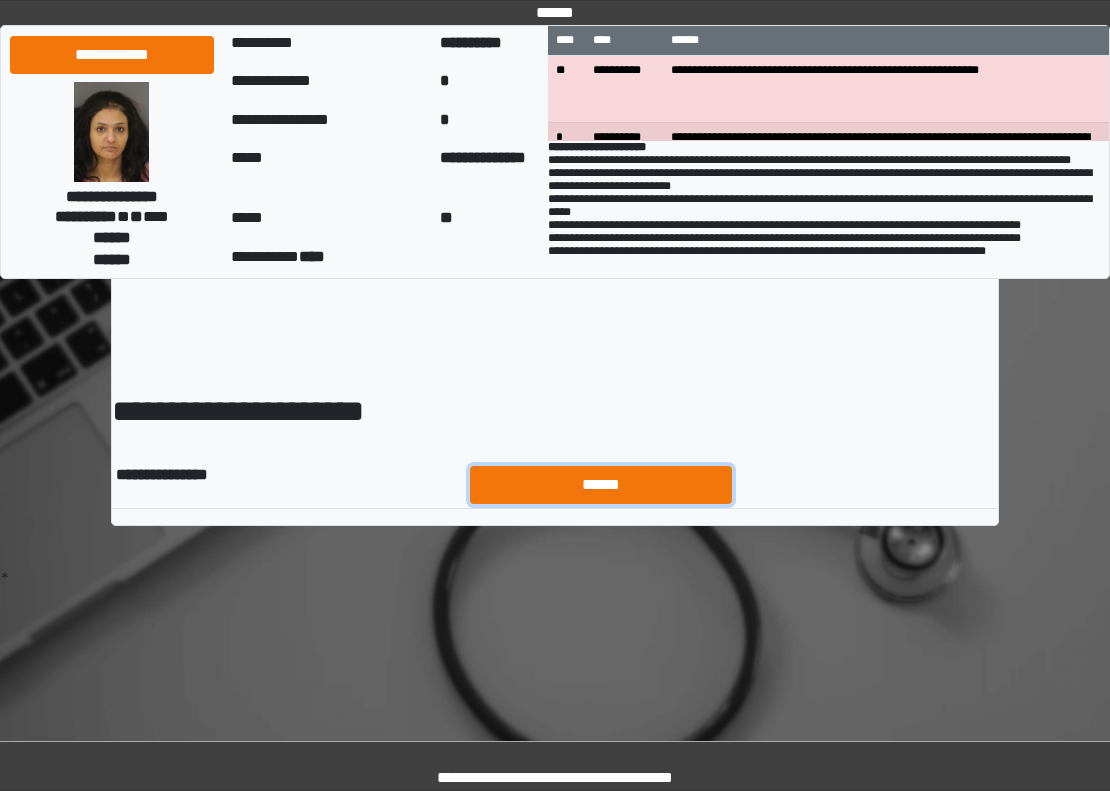 click on "******" at bounding box center [601, 485] 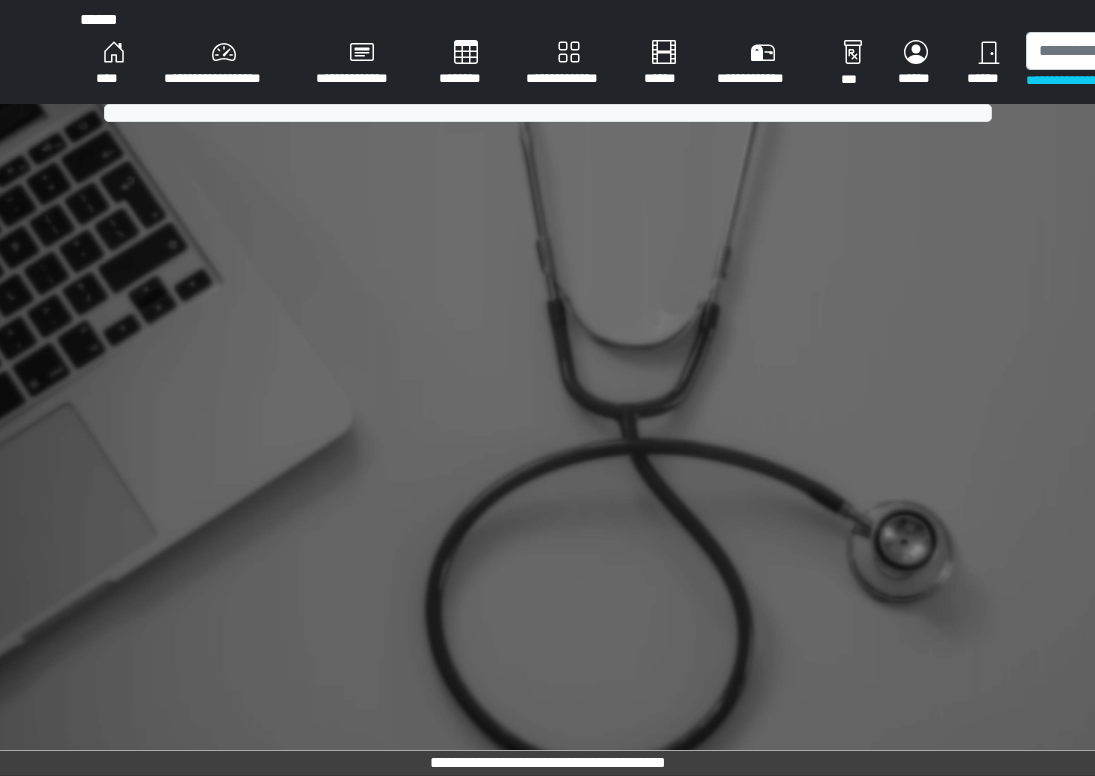 scroll, scrollTop: 0, scrollLeft: 0, axis: both 